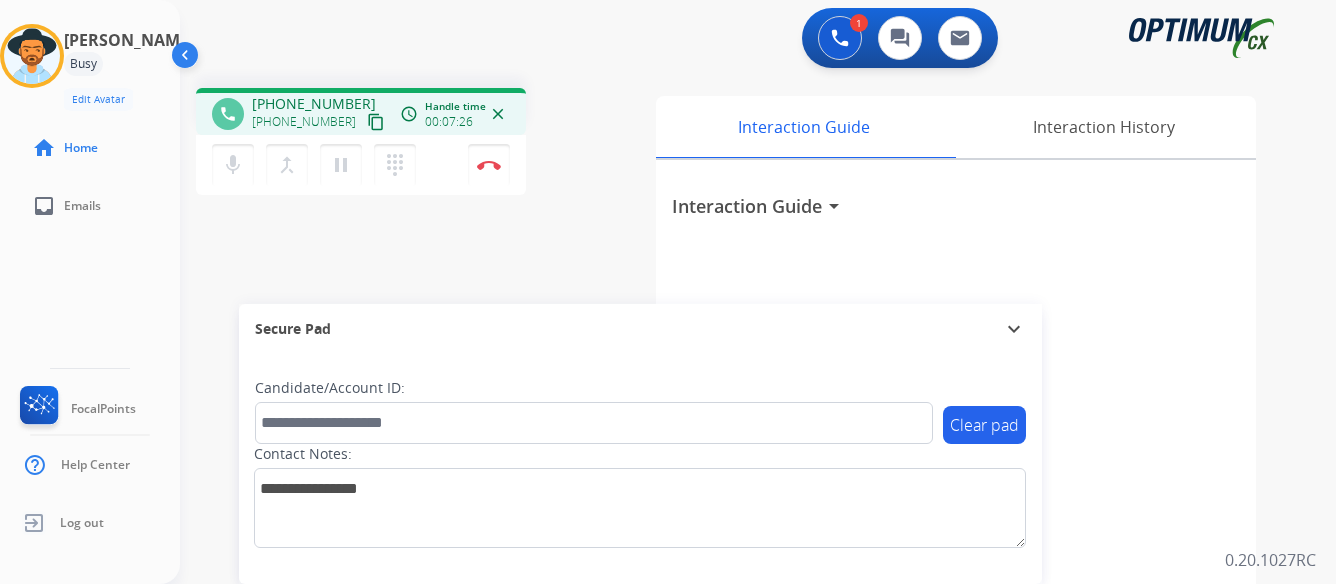scroll, scrollTop: 0, scrollLeft: 0, axis: both 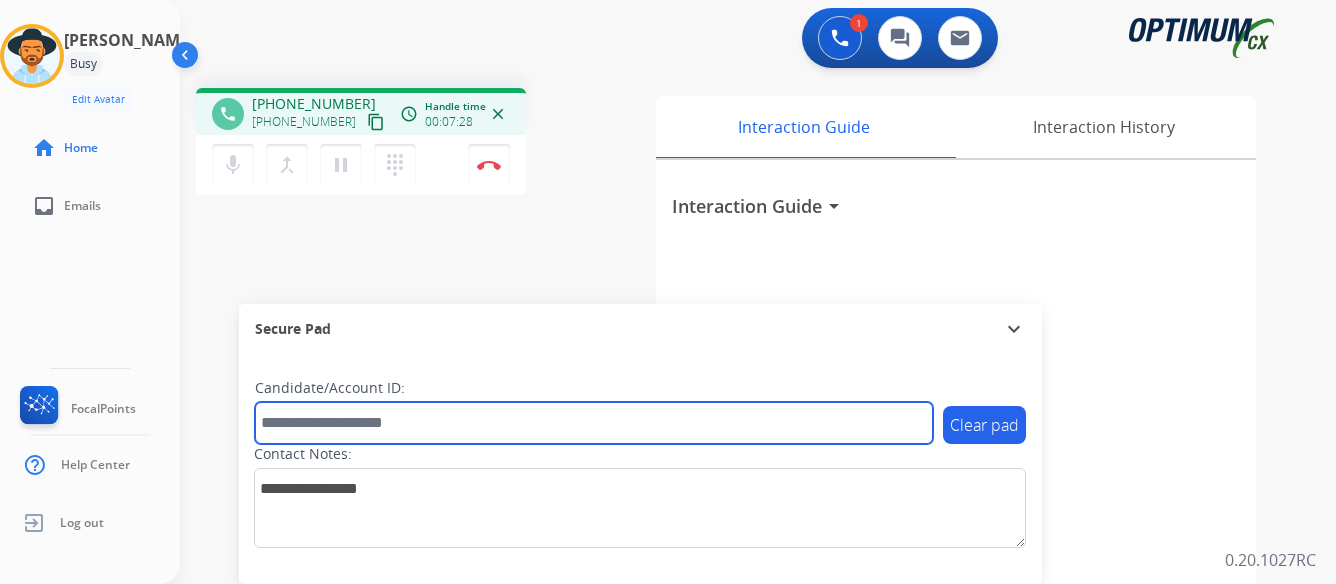 click at bounding box center (594, 423) 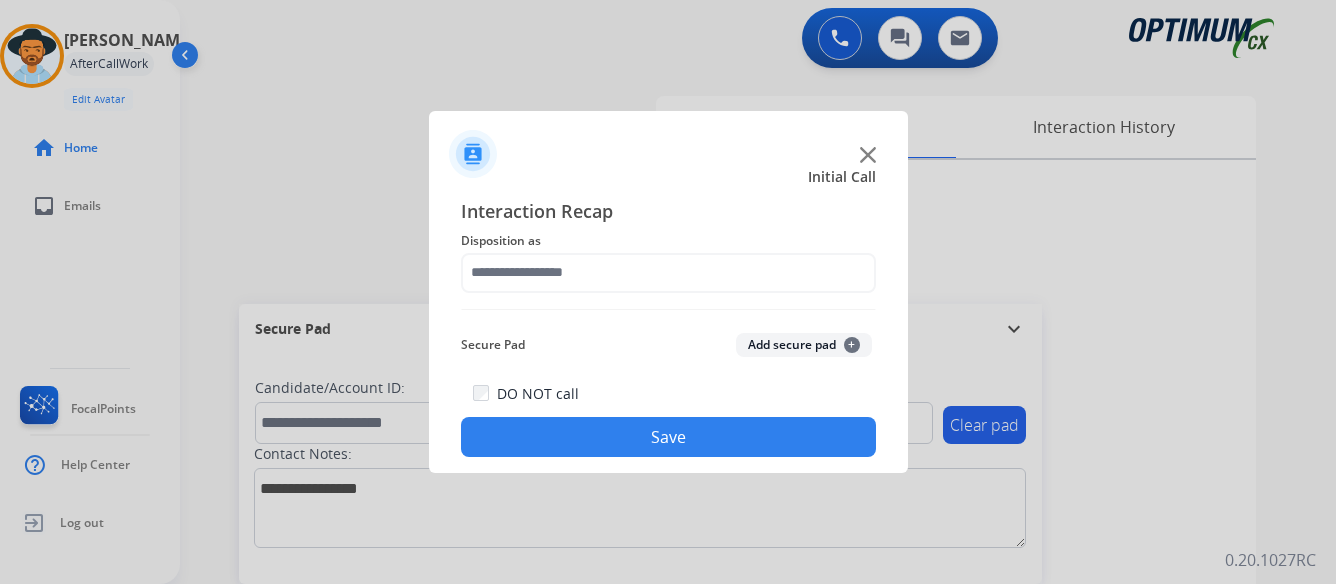click at bounding box center (668, 292) 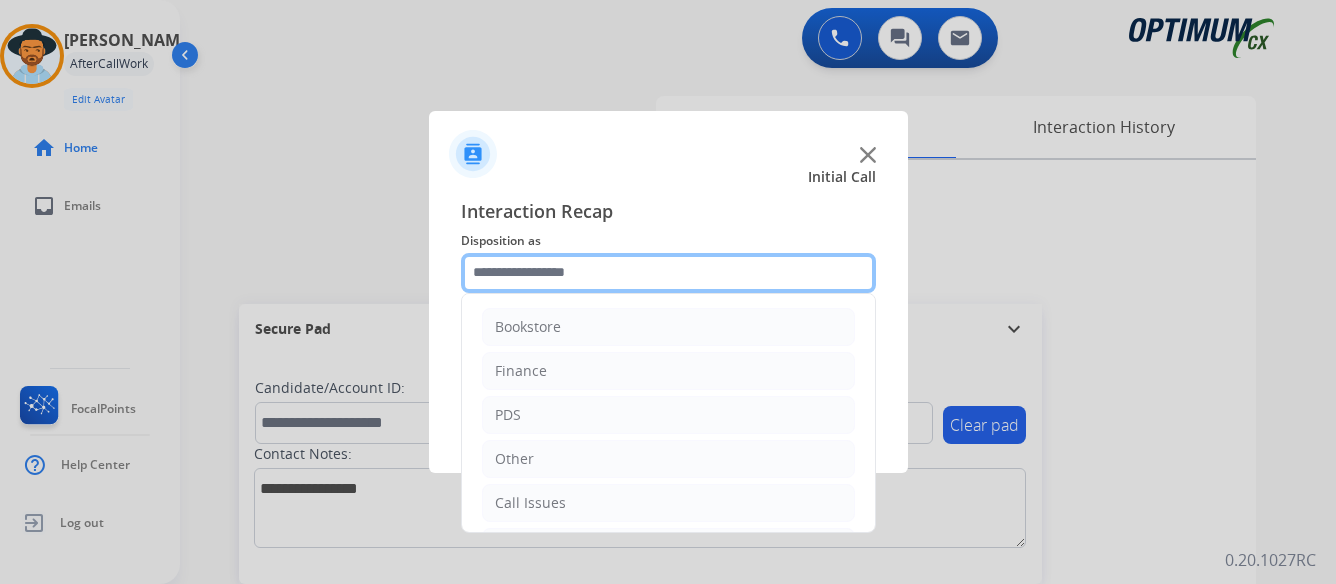 click 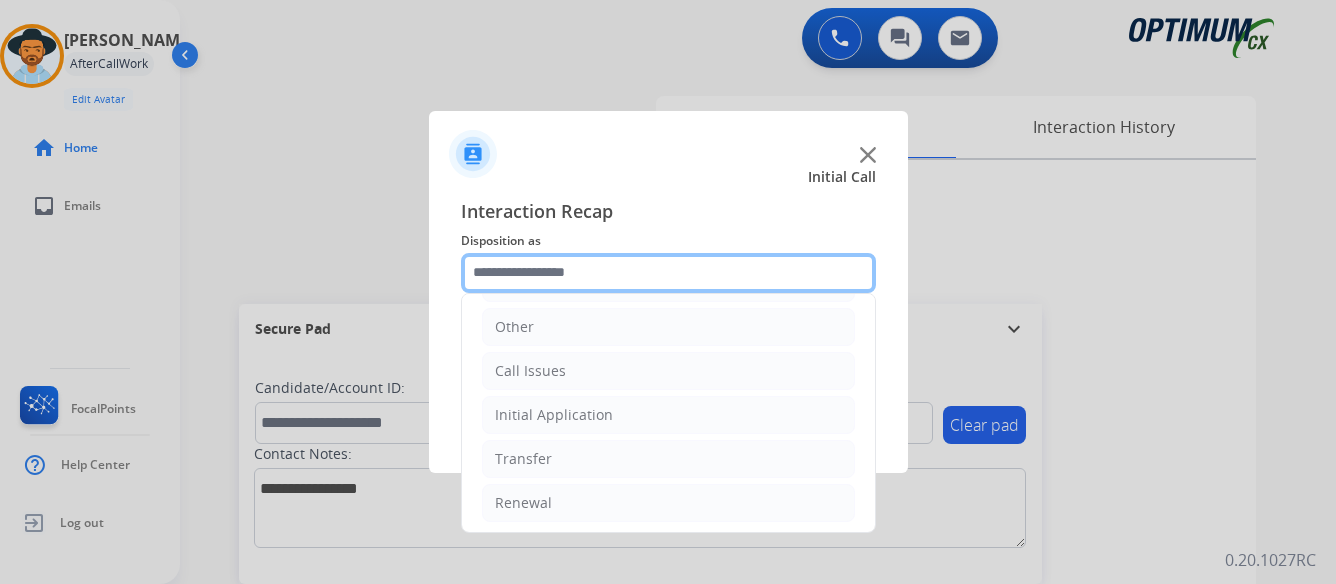 scroll, scrollTop: 136, scrollLeft: 0, axis: vertical 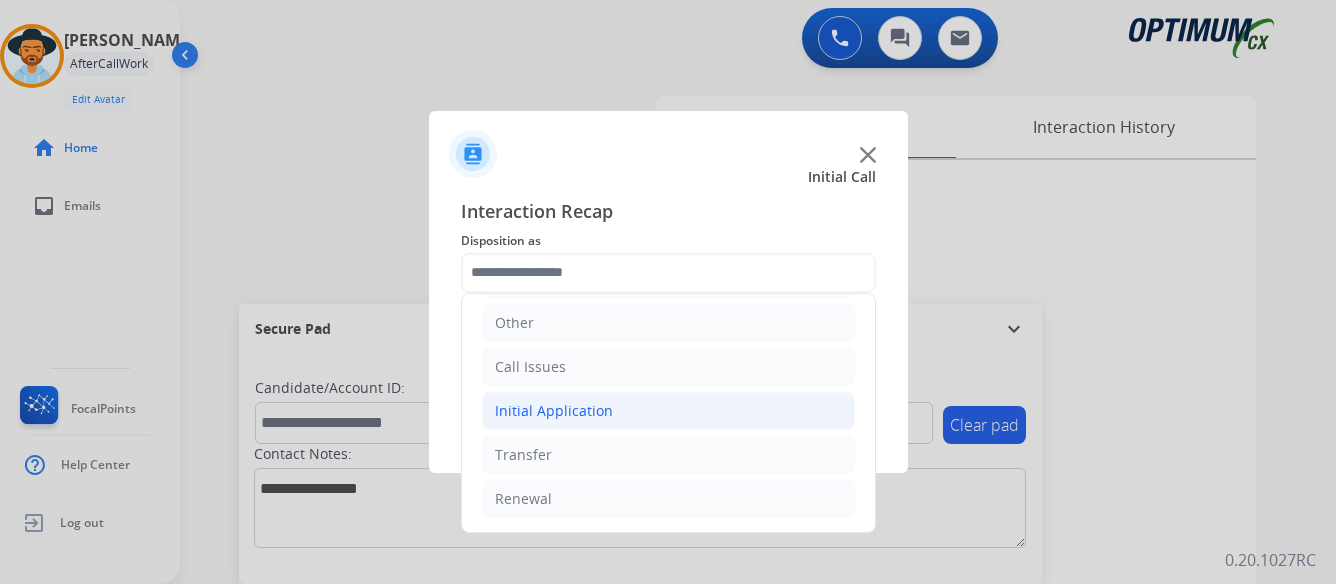 click on "Initial Application" 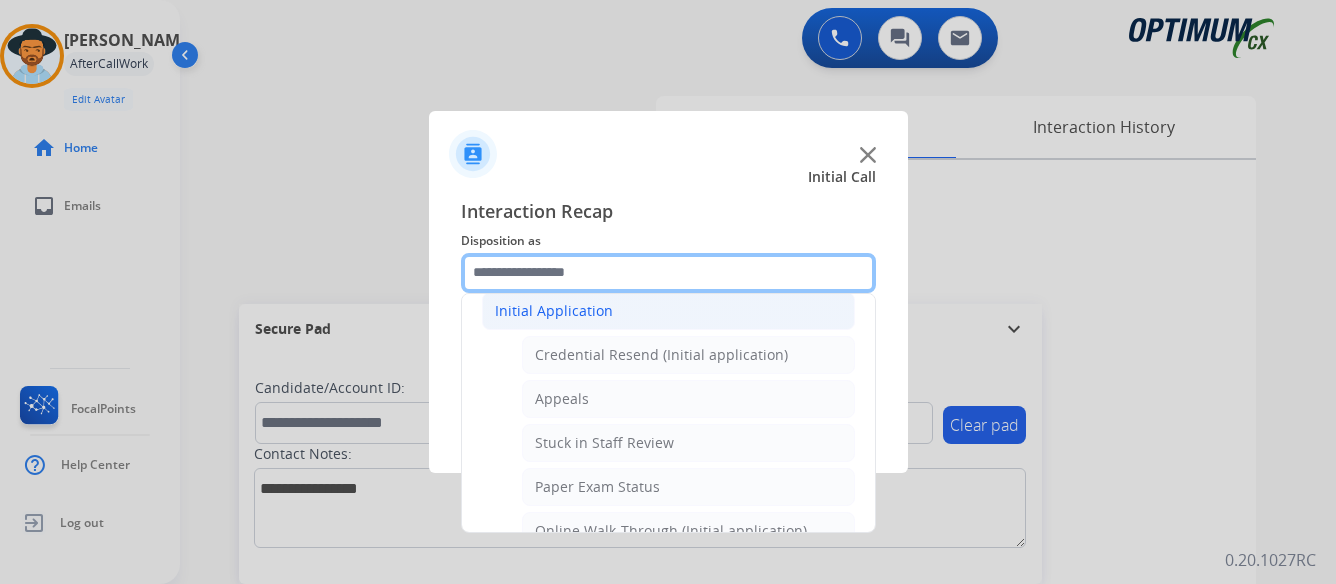 scroll, scrollTop: 336, scrollLeft: 0, axis: vertical 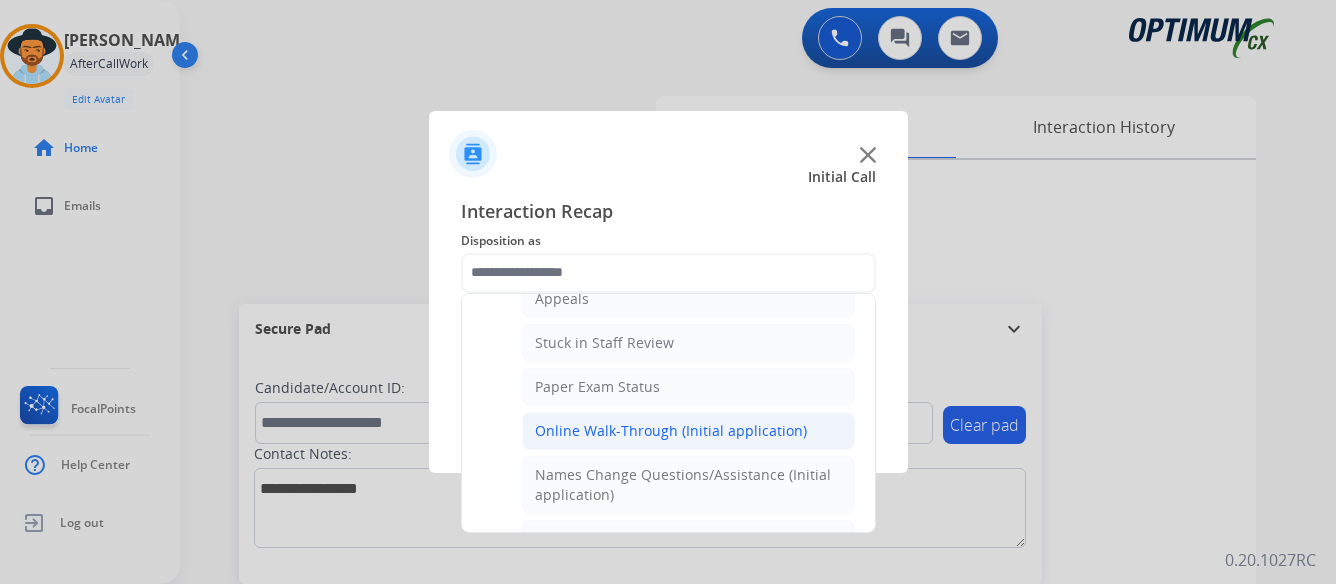 click on "Online Walk-Through (Initial application)" 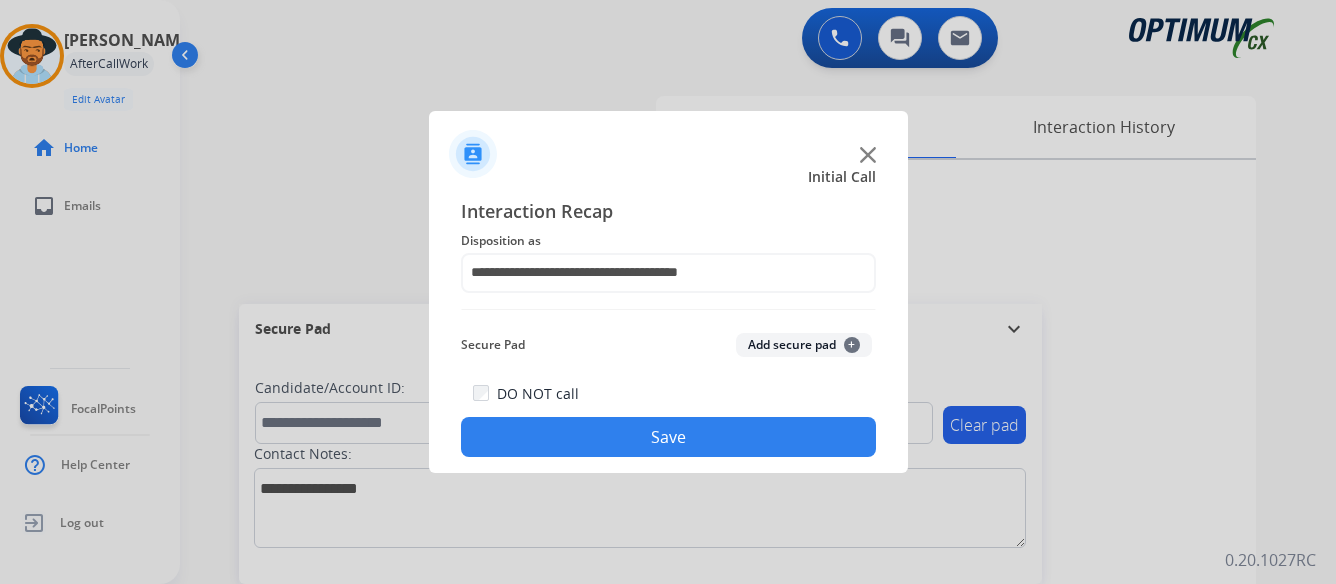 click on "Save" 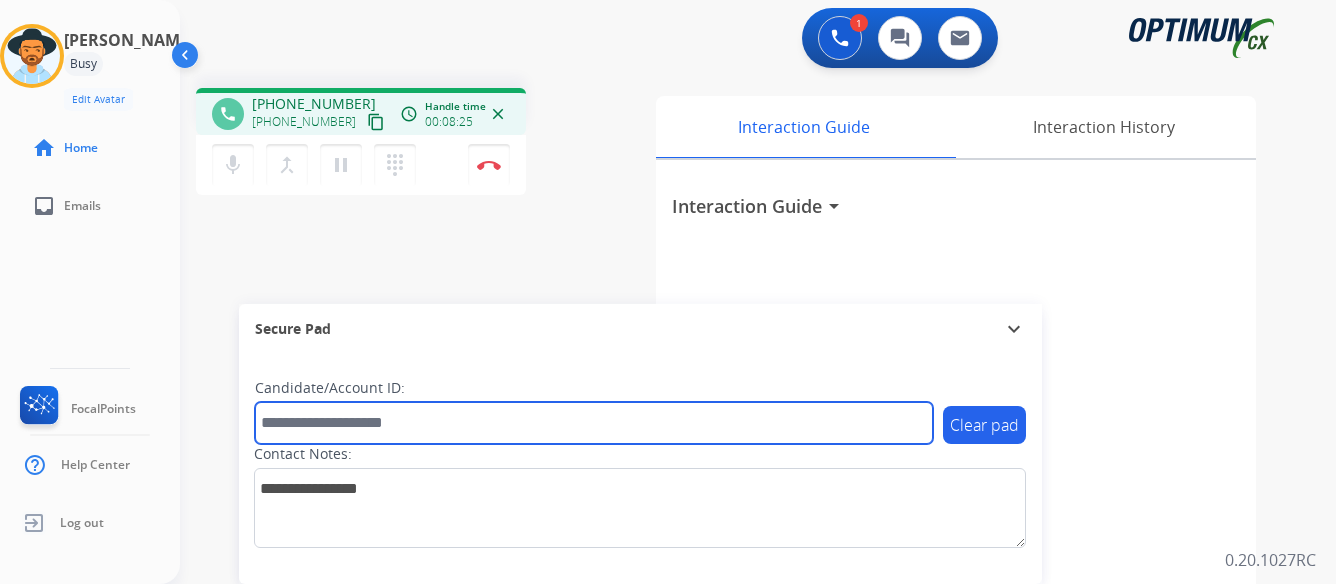 click at bounding box center [594, 423] 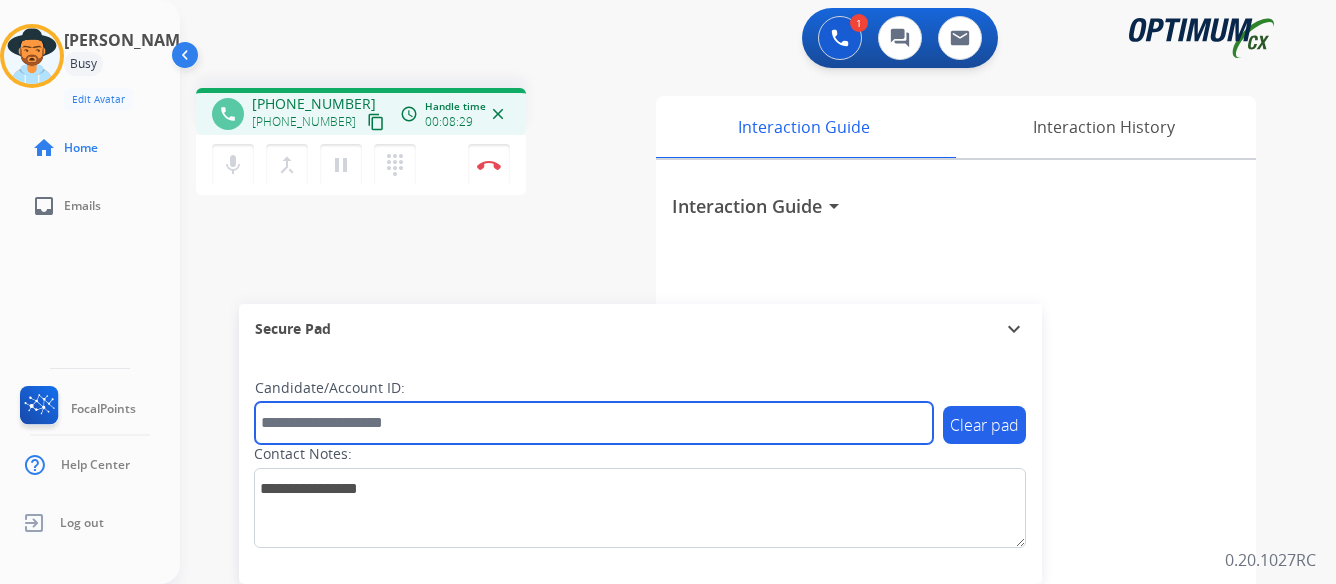 paste on "*******" 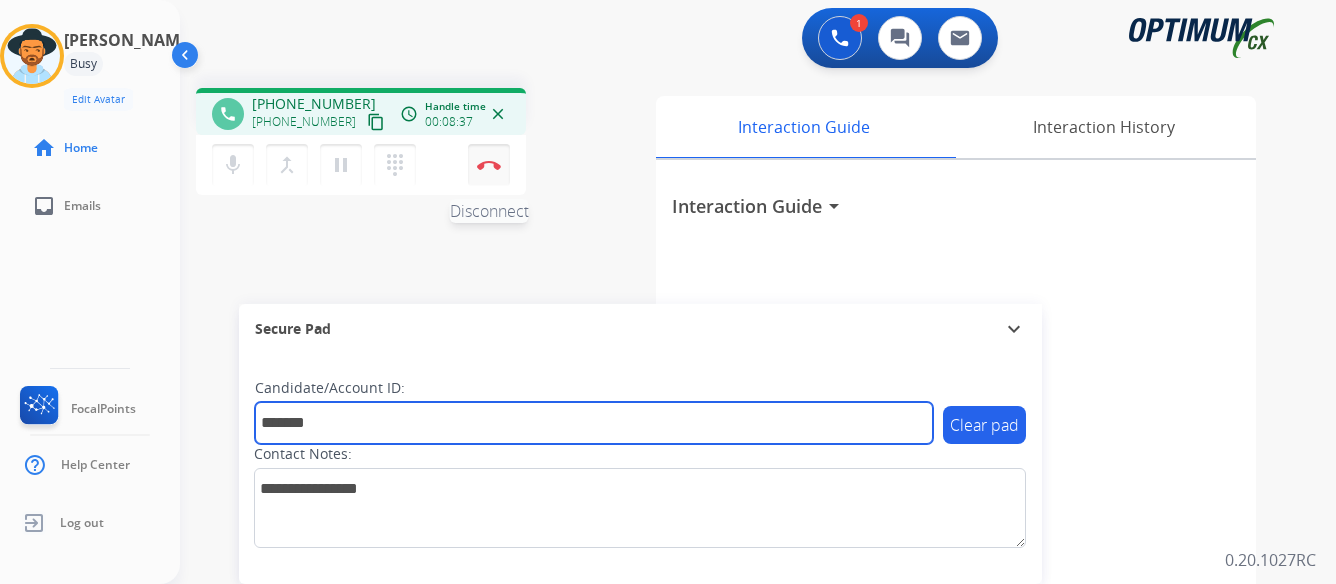 type on "*******" 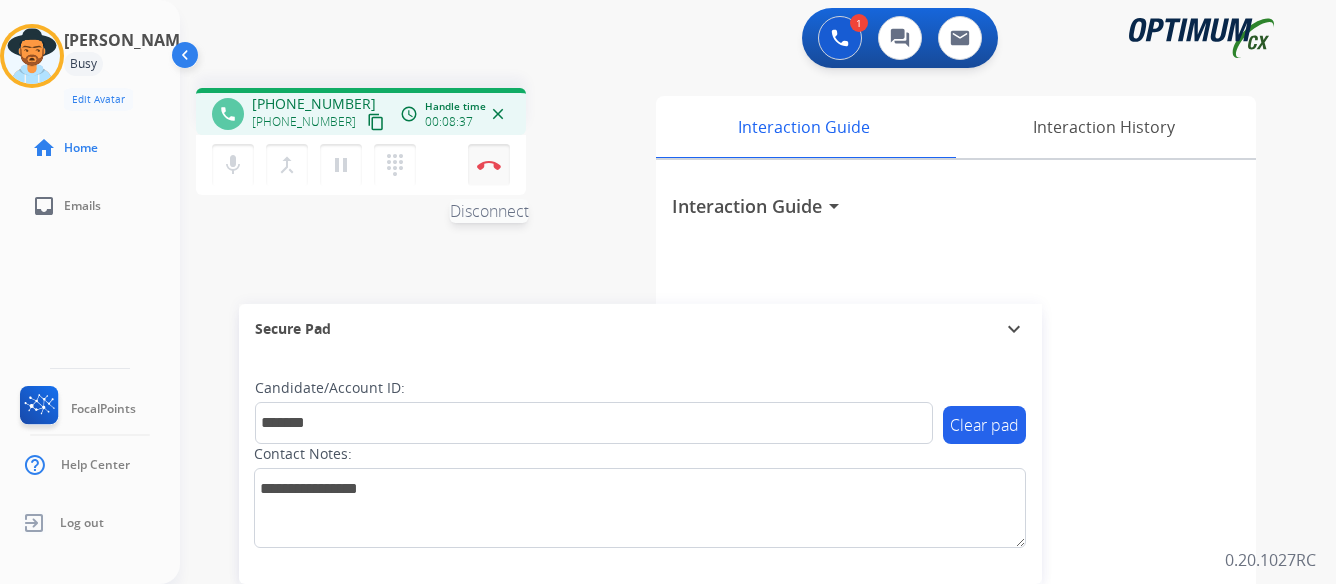 click on "Disconnect" at bounding box center [489, 165] 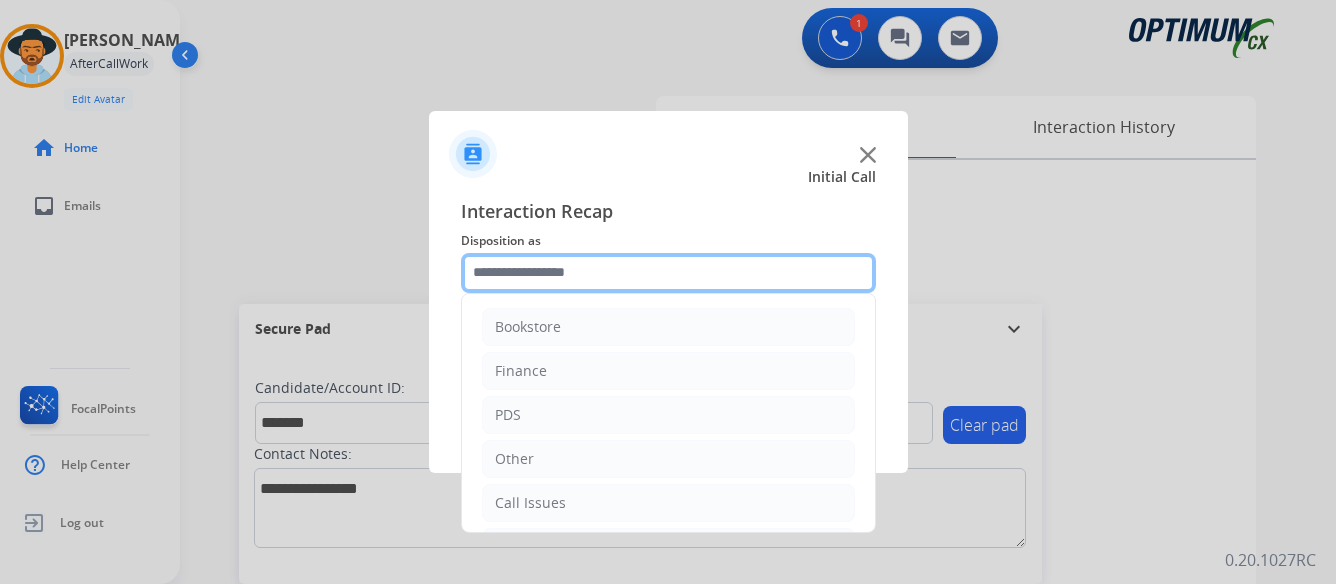 click 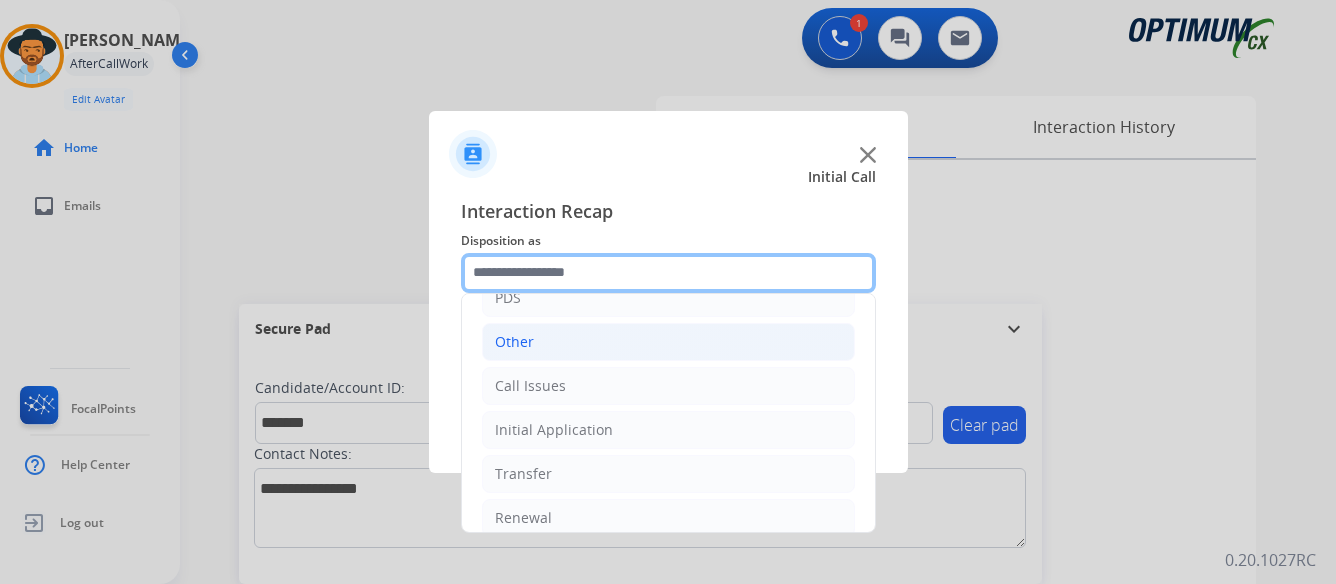 scroll, scrollTop: 136, scrollLeft: 0, axis: vertical 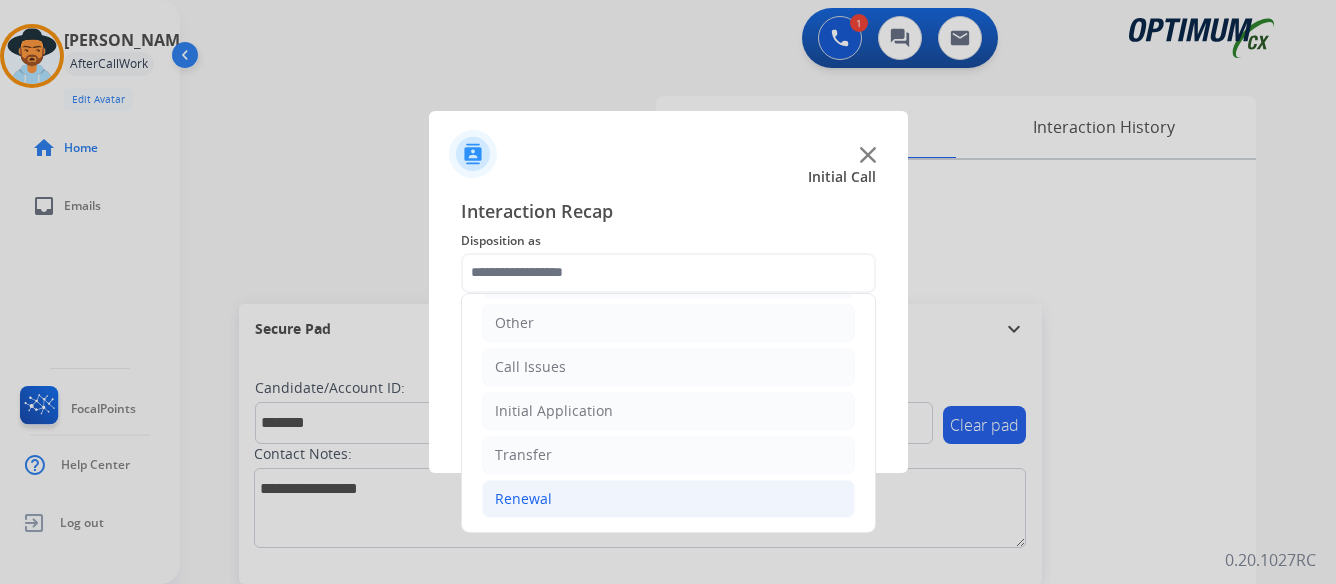 click on "Renewal" 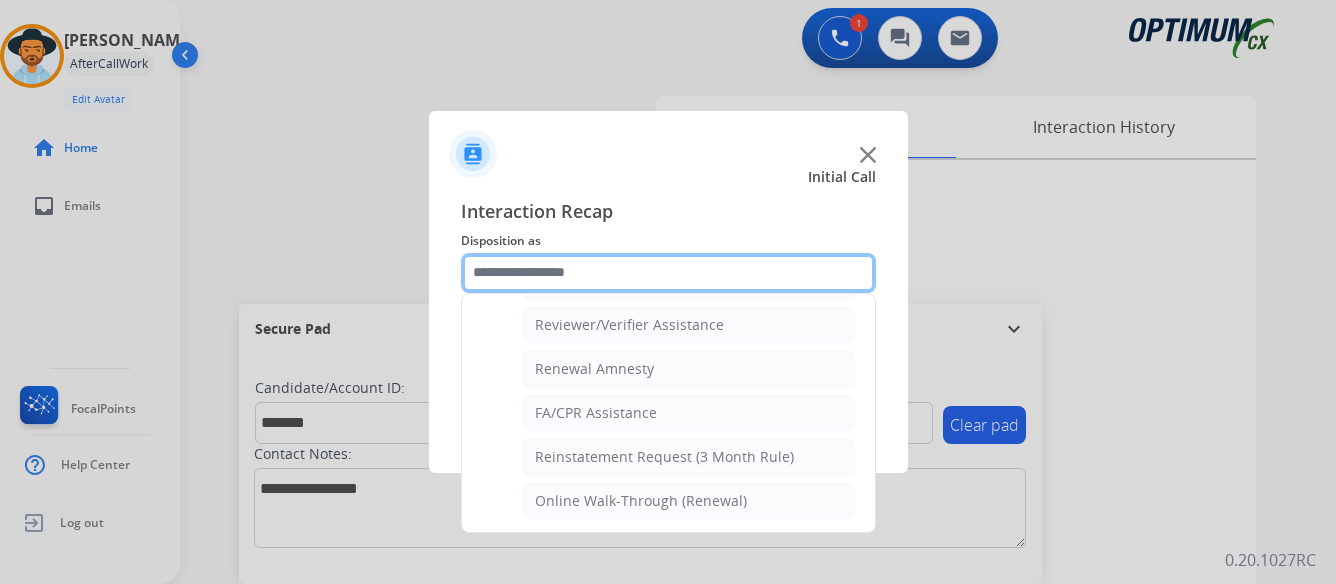 scroll, scrollTop: 772, scrollLeft: 0, axis: vertical 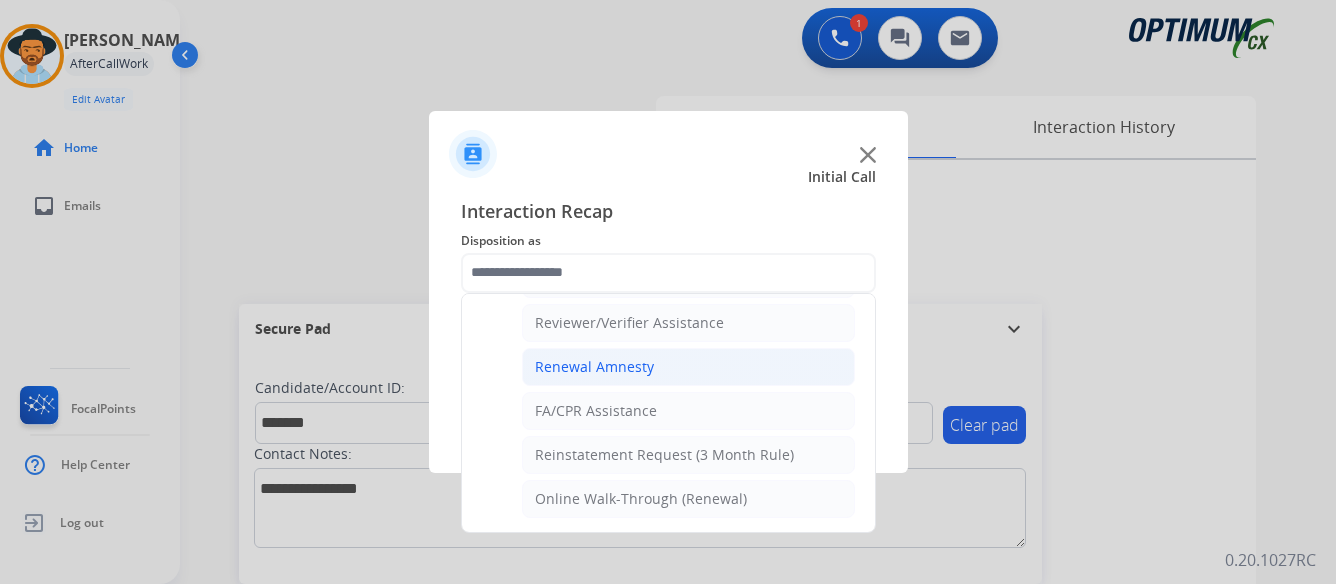 click on "Renewal Amnesty" 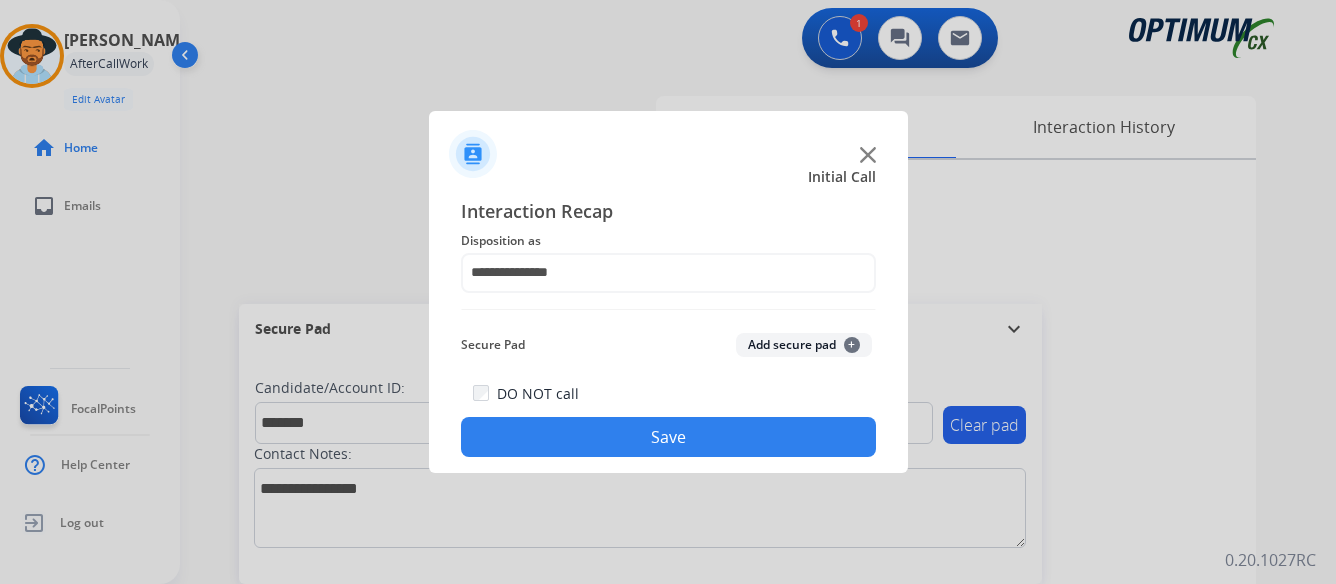 click on "Save" 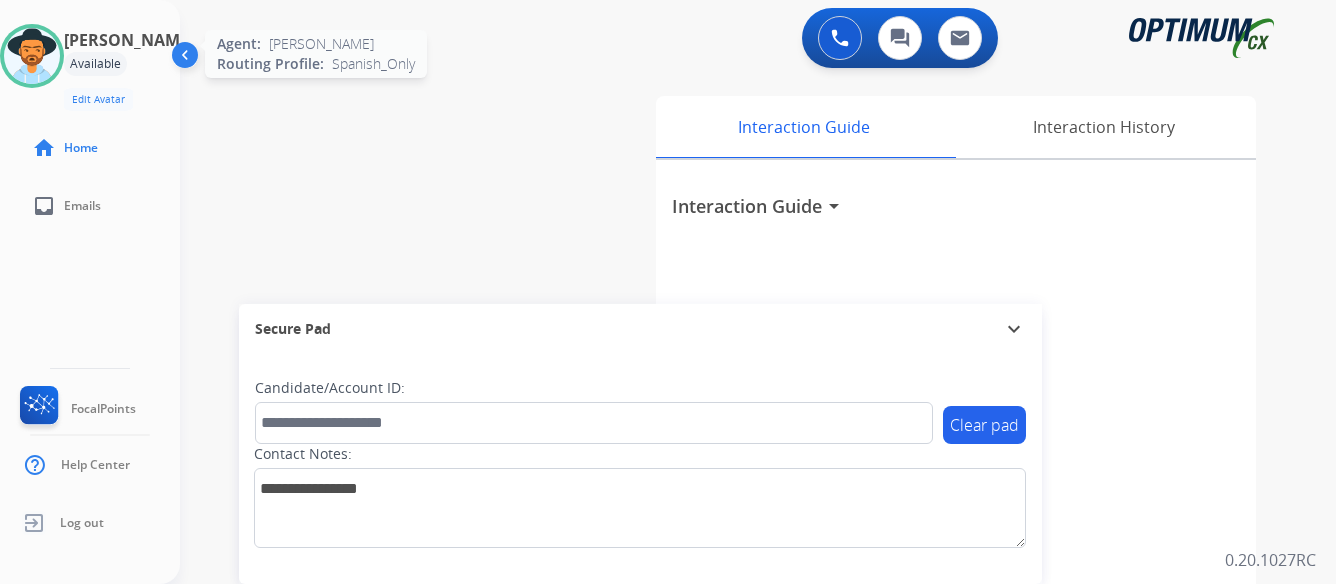 click at bounding box center (32, 56) 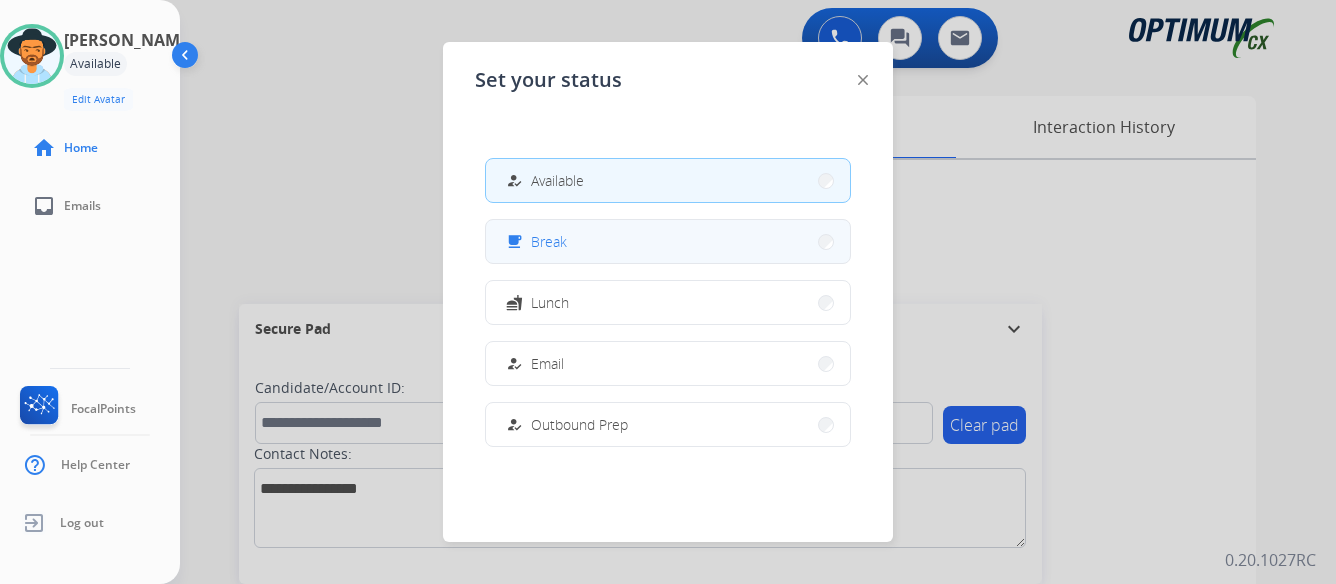 click on "free_breakfast Break" at bounding box center (668, 241) 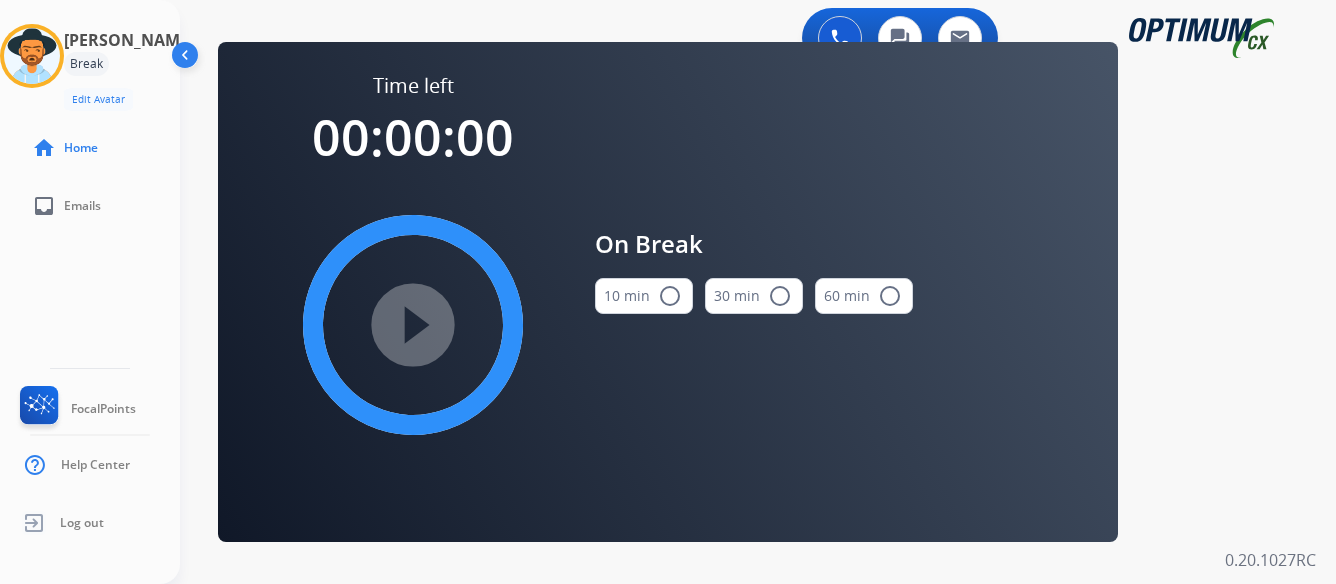 click on "radio_button_unchecked" at bounding box center (670, 296) 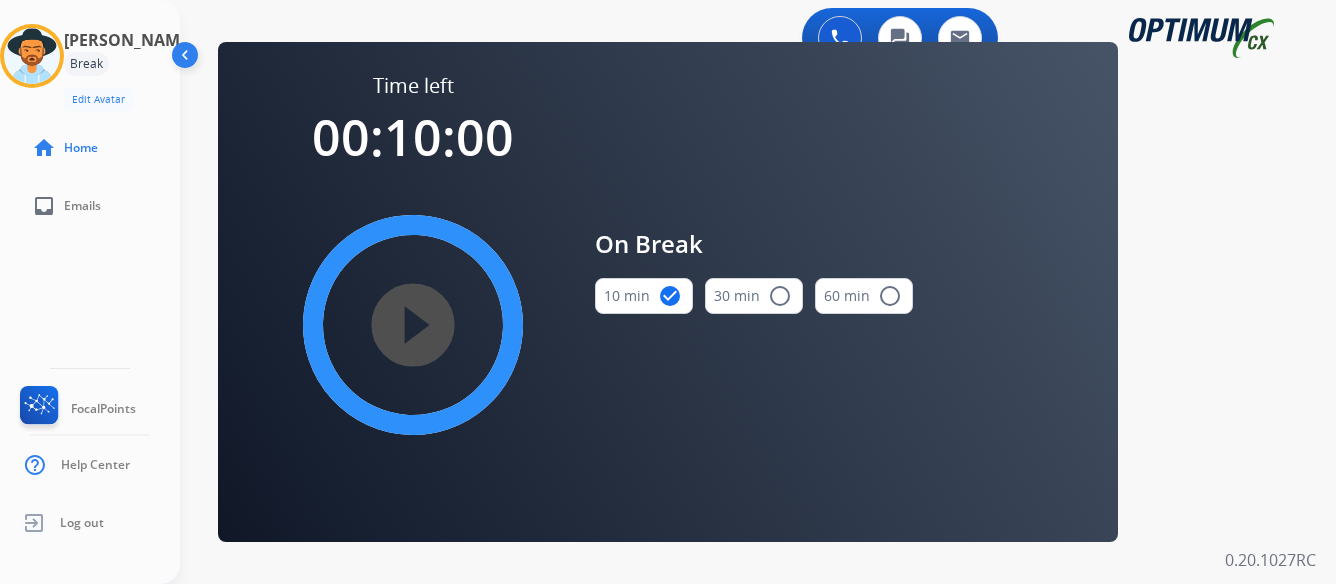 click on "play_circle_filled" at bounding box center (413, 325) 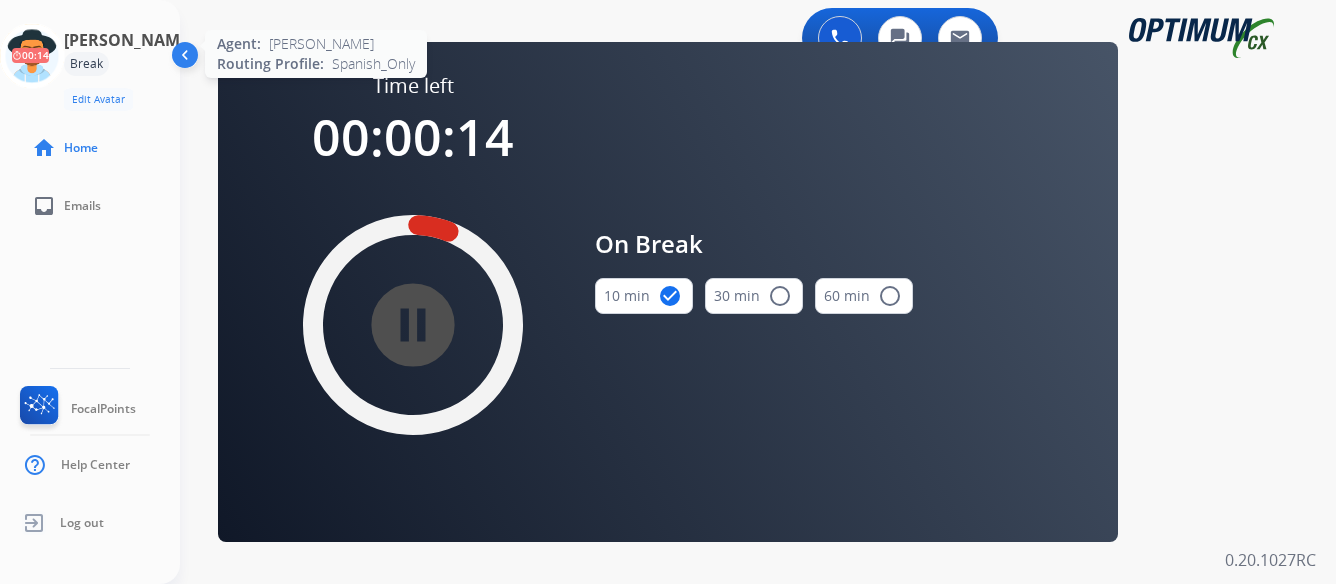 click 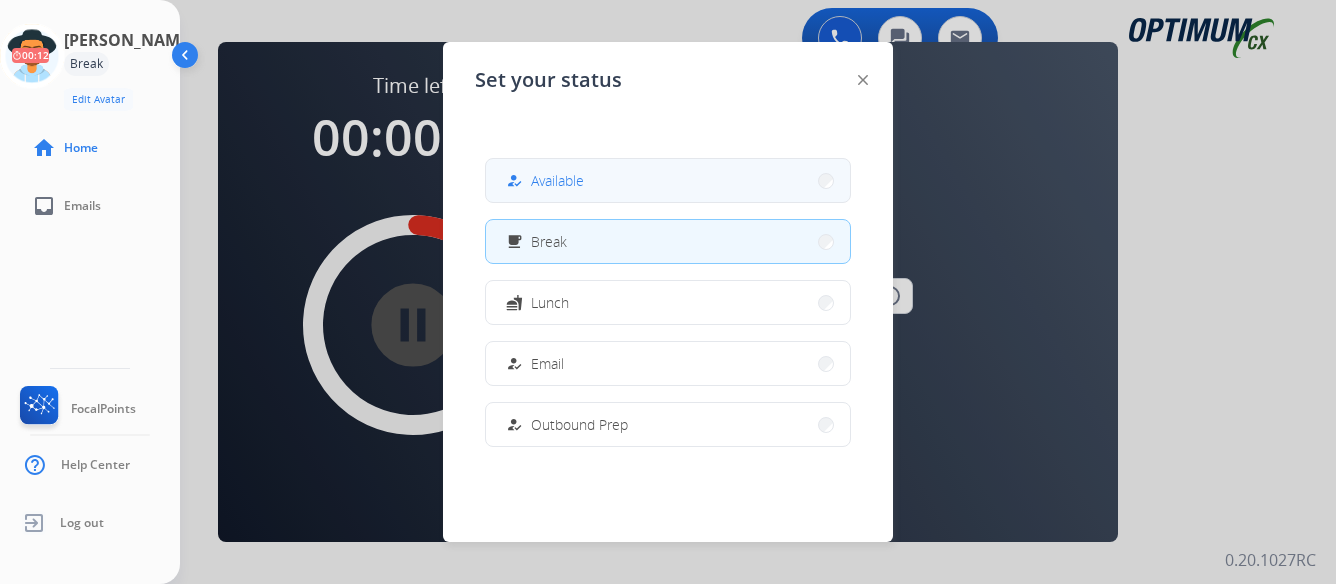 click on "how_to_reg Available" at bounding box center (668, 180) 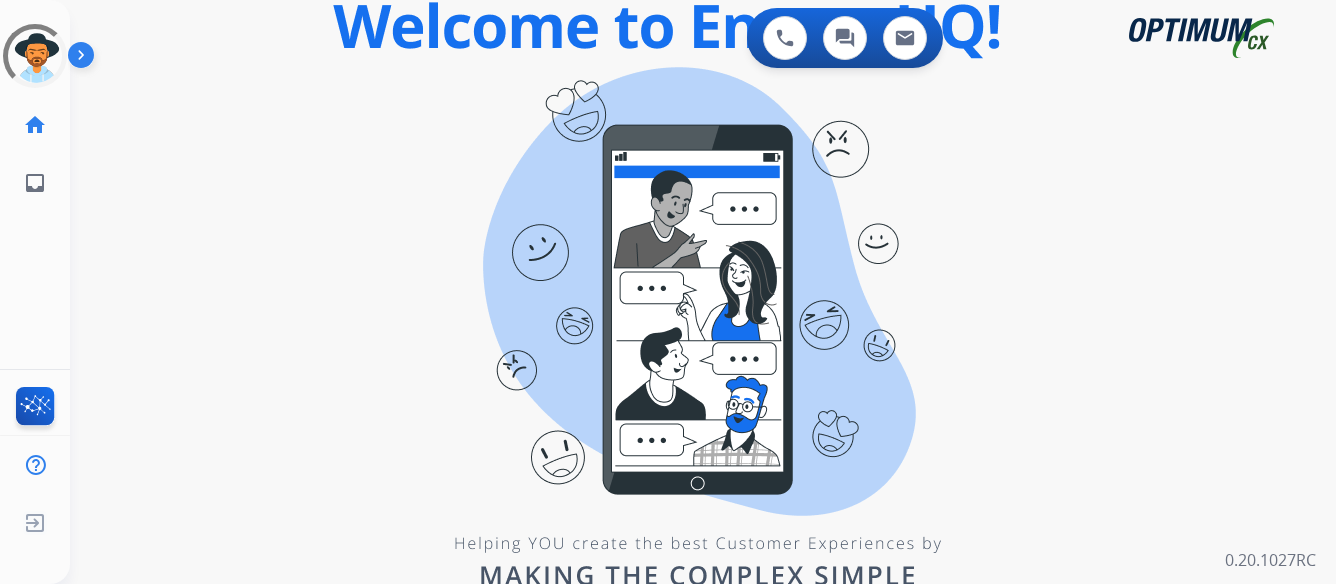 scroll, scrollTop: 0, scrollLeft: 0, axis: both 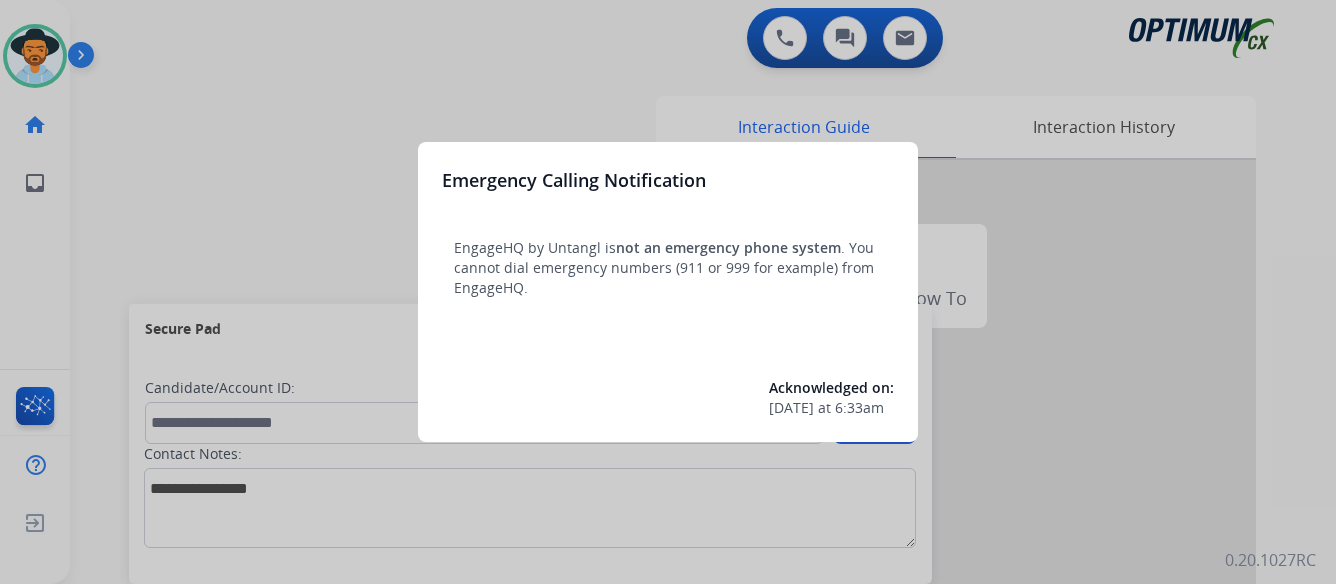 click at bounding box center (668, 292) 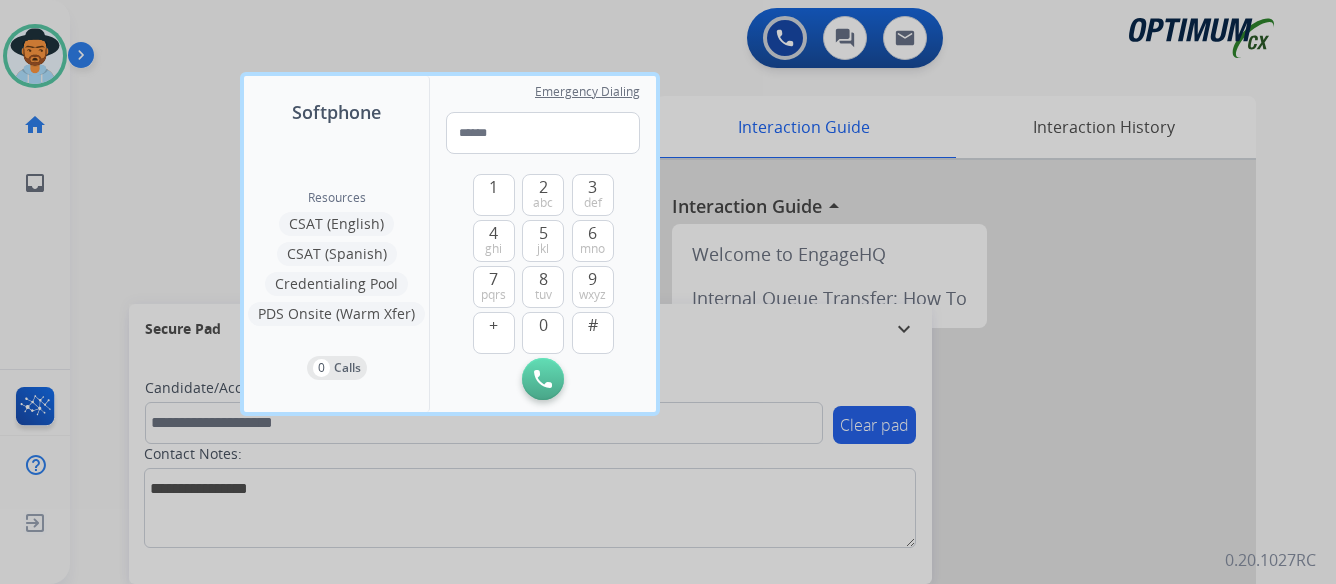 click at bounding box center [668, 292] 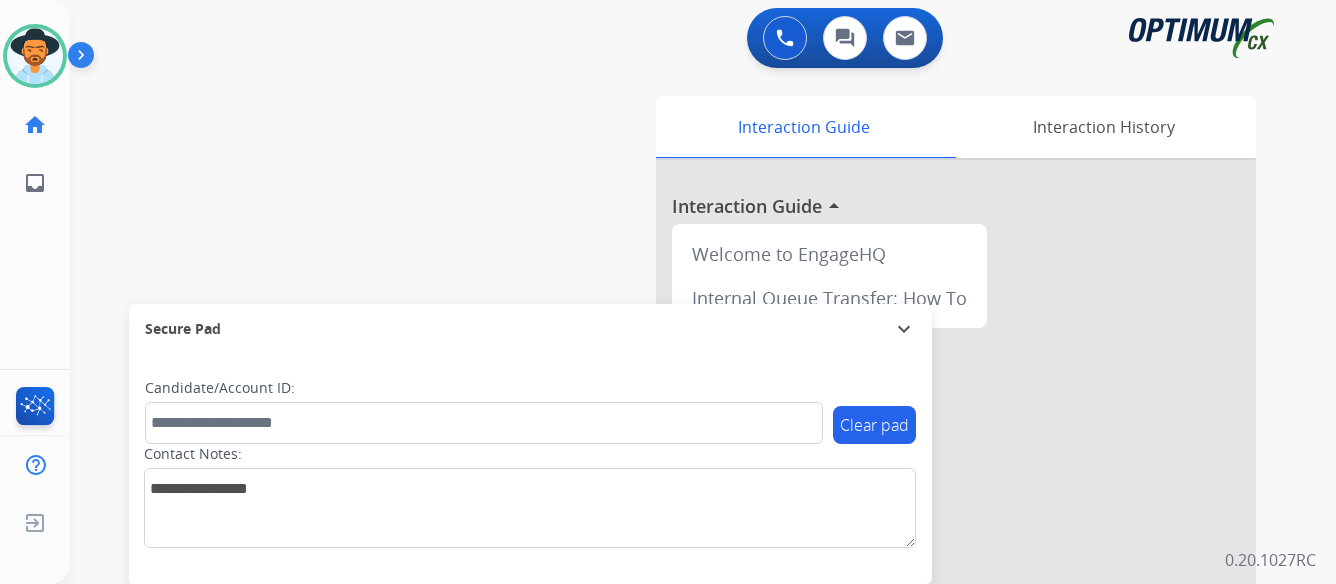 click at bounding box center (85, 59) 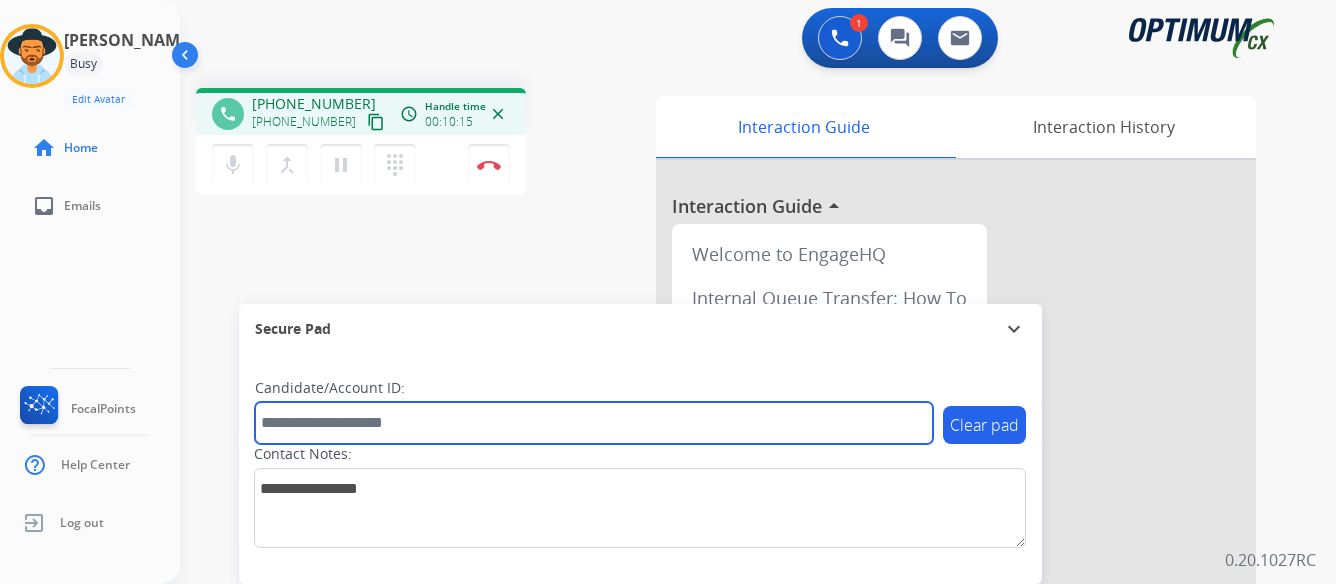 paste on "*******" 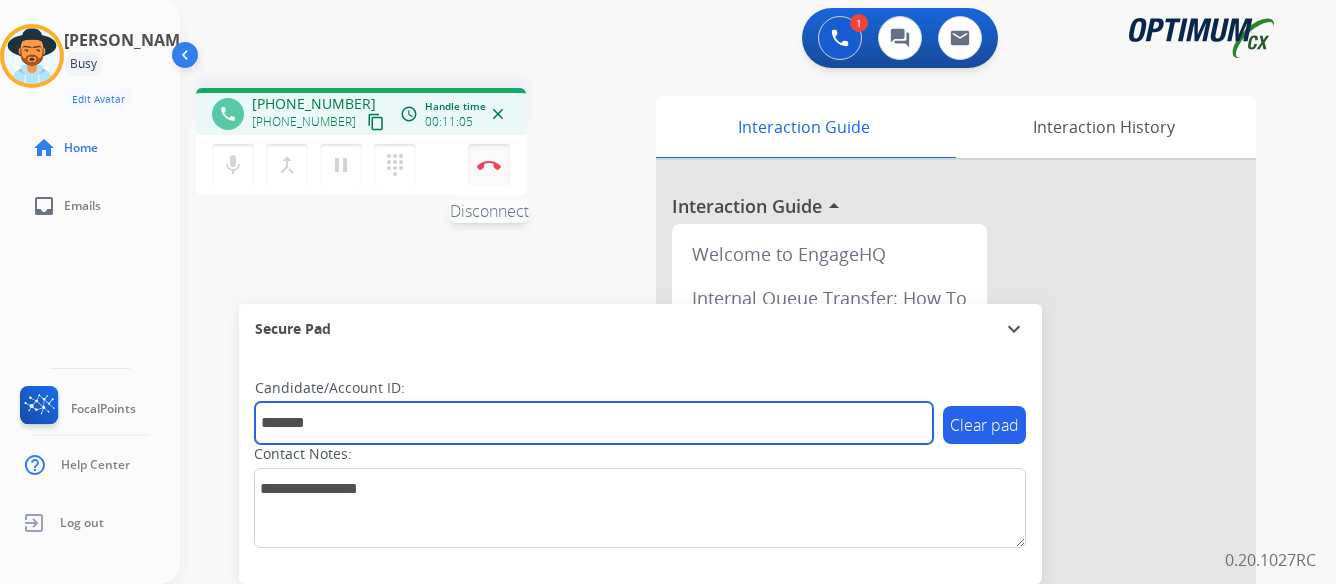 type on "*******" 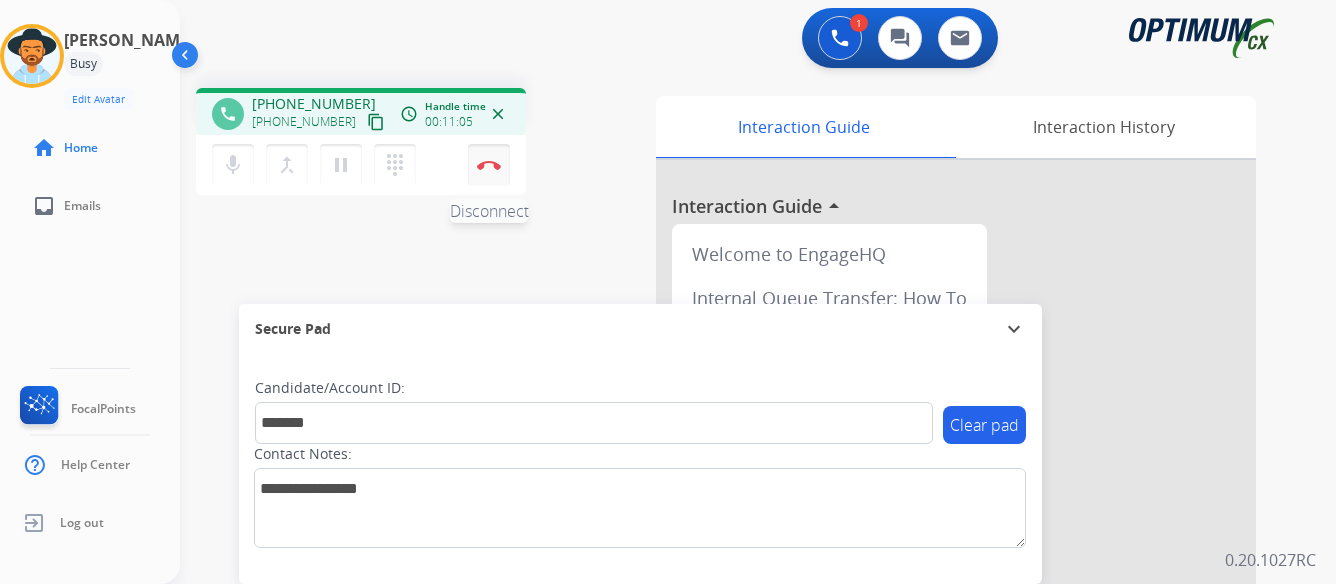 click at bounding box center [489, 165] 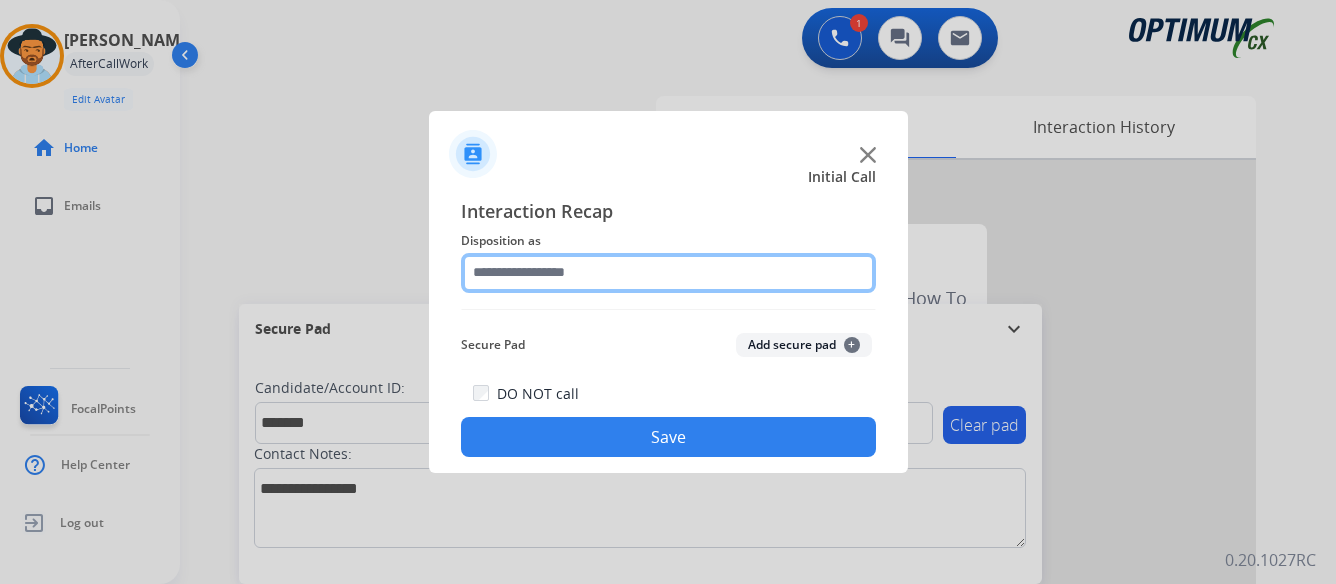 click 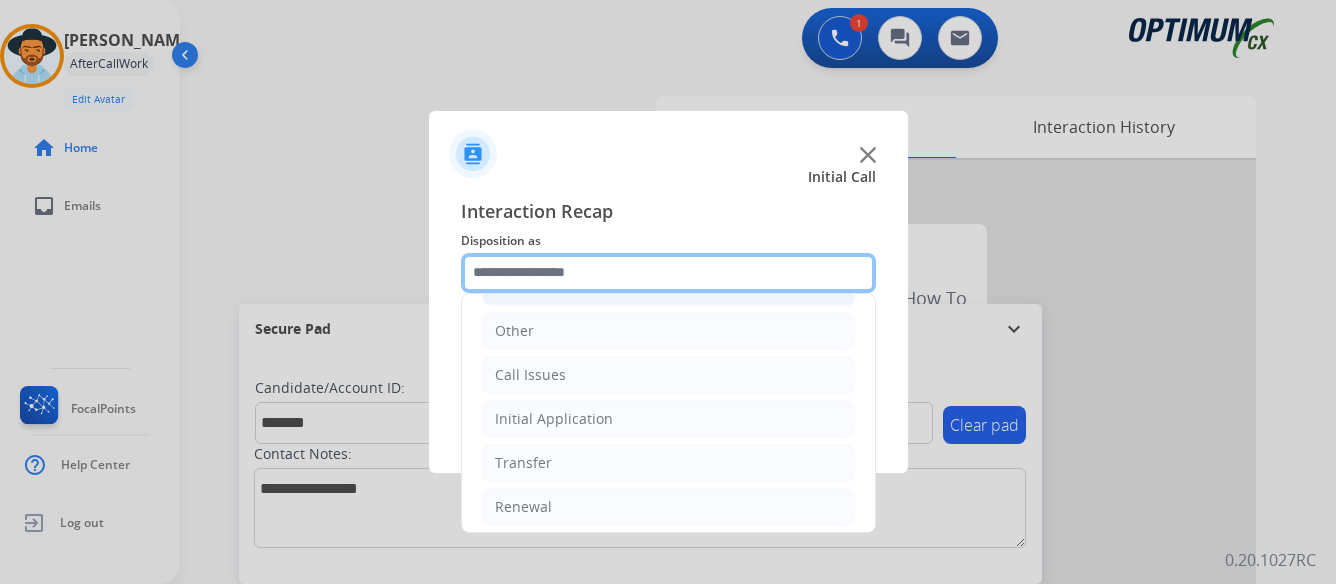 scroll, scrollTop: 136, scrollLeft: 0, axis: vertical 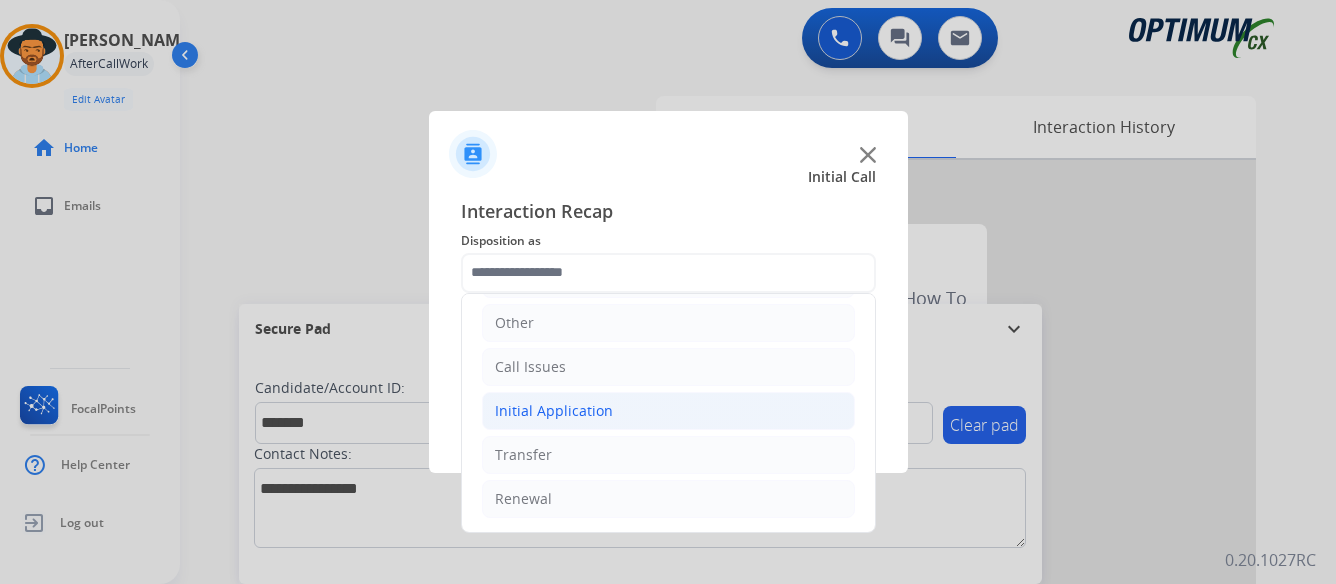 click on "Initial Application" 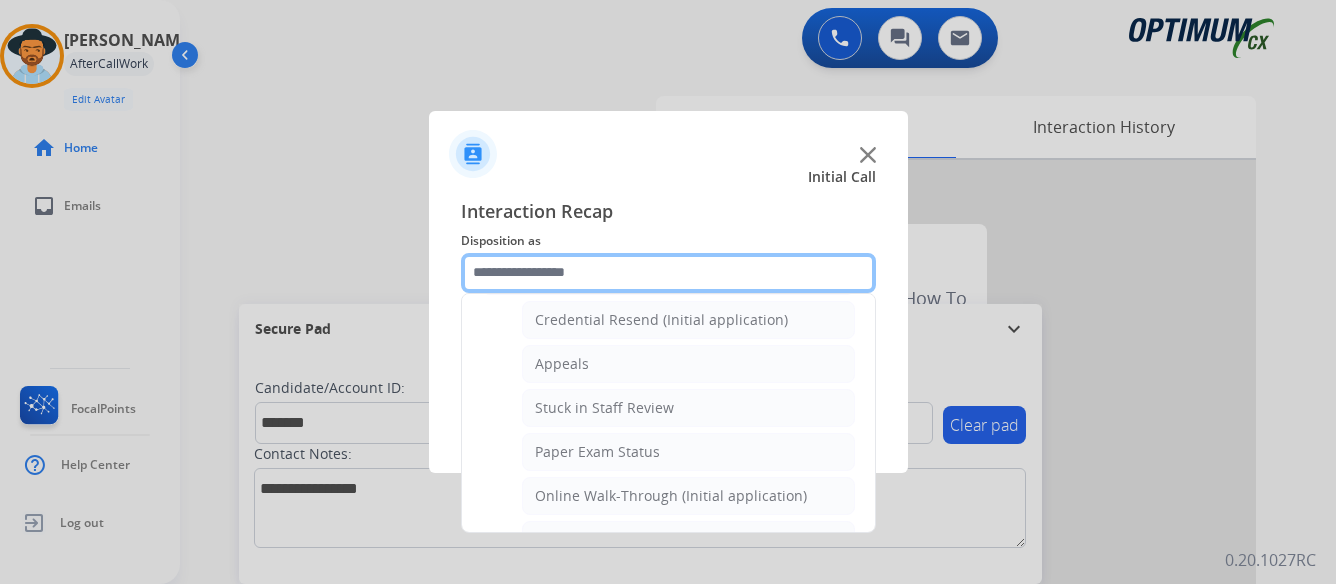 scroll, scrollTop: 236, scrollLeft: 0, axis: vertical 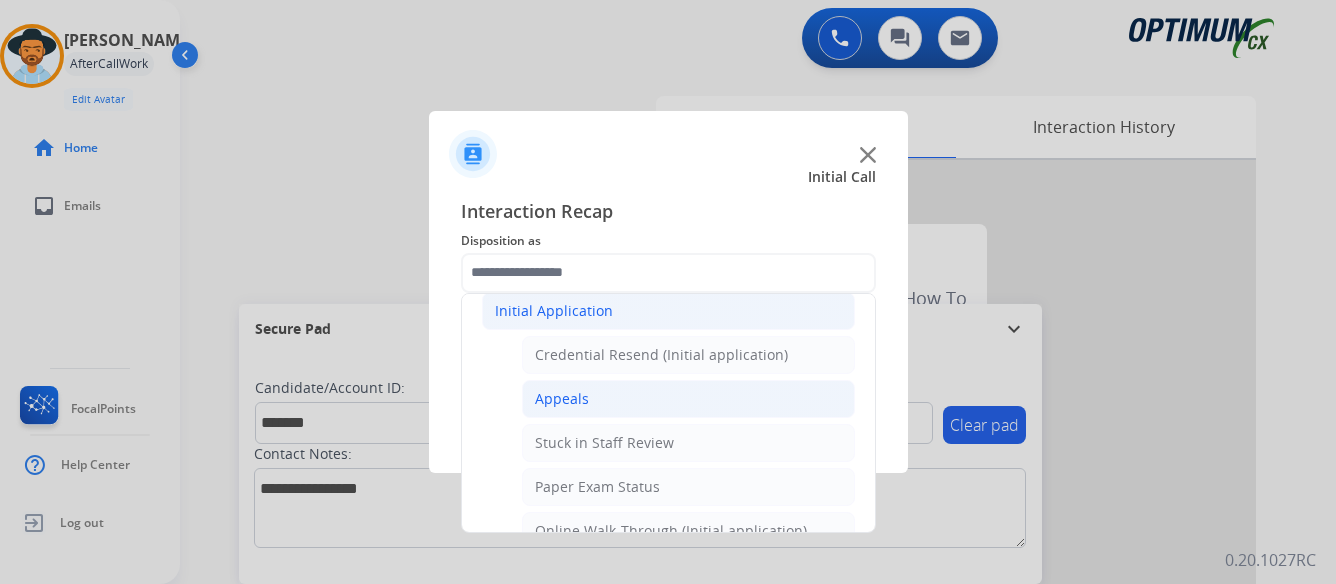 click on "Appeals" 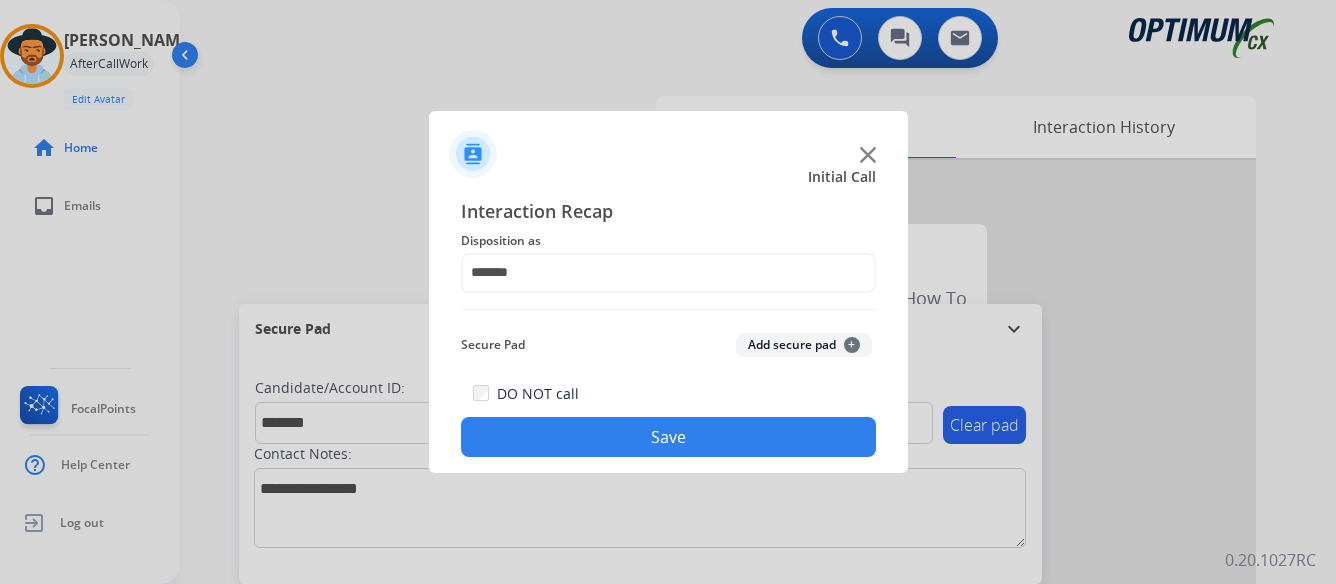 click on "Save" 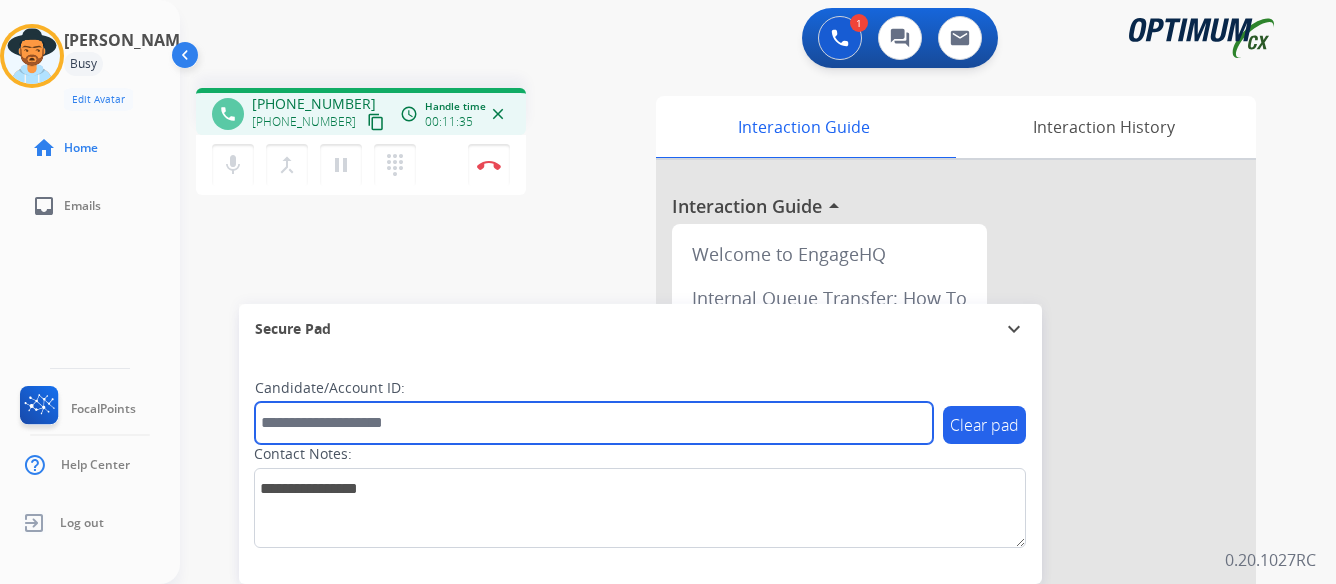paste on "*********" 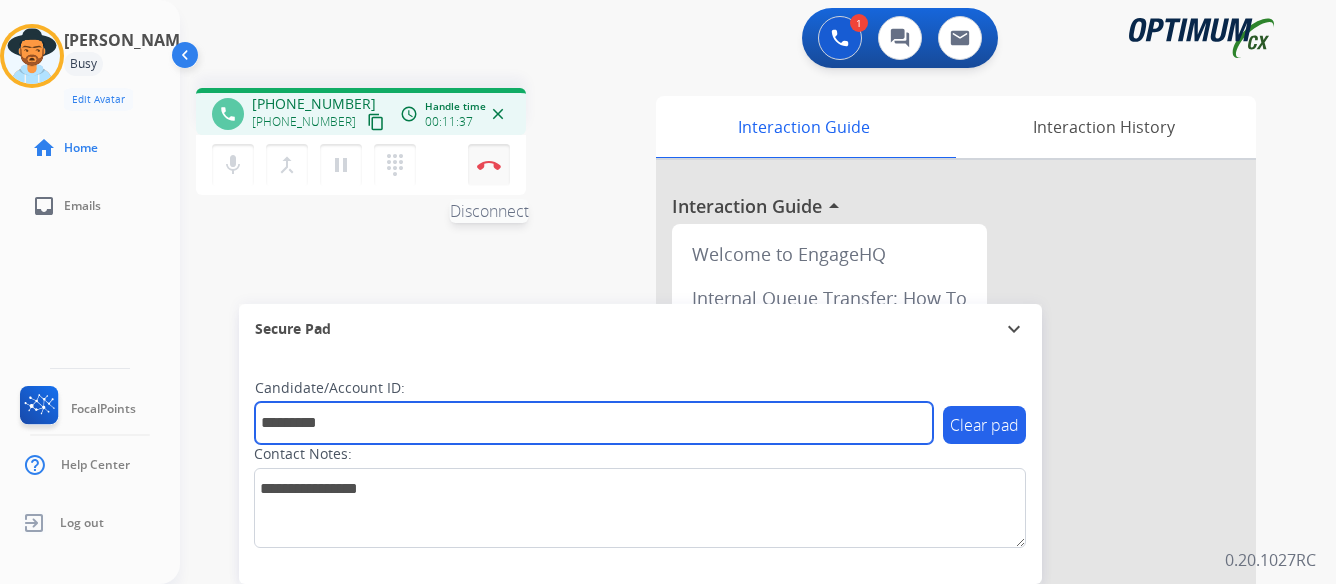 type on "*********" 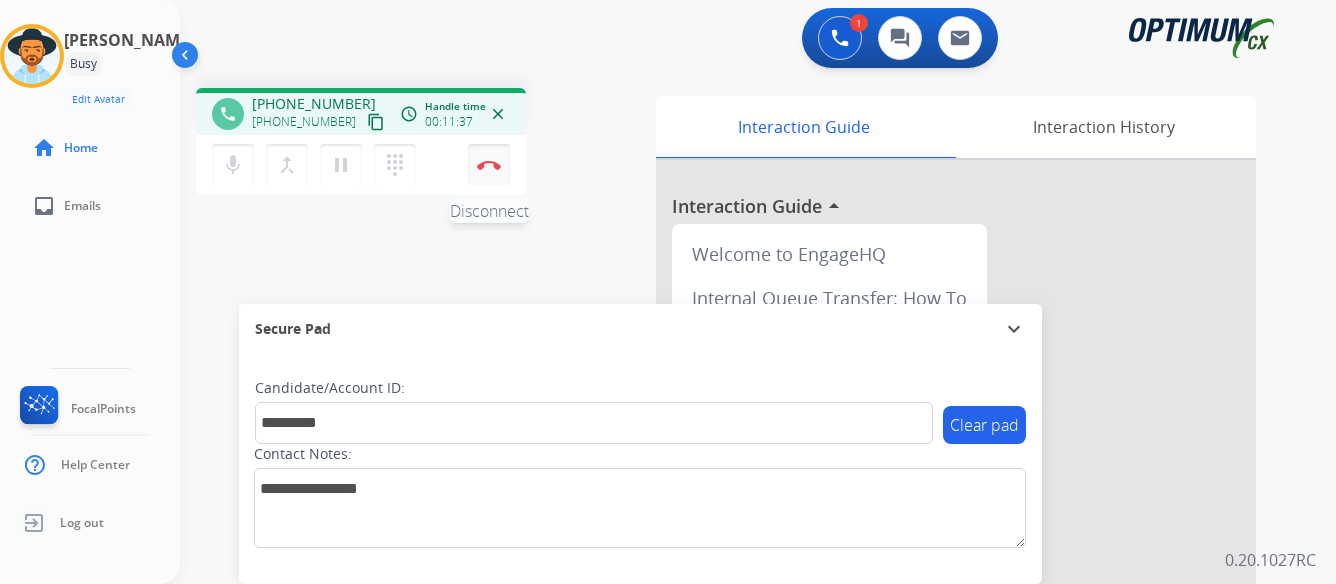 click at bounding box center (489, 165) 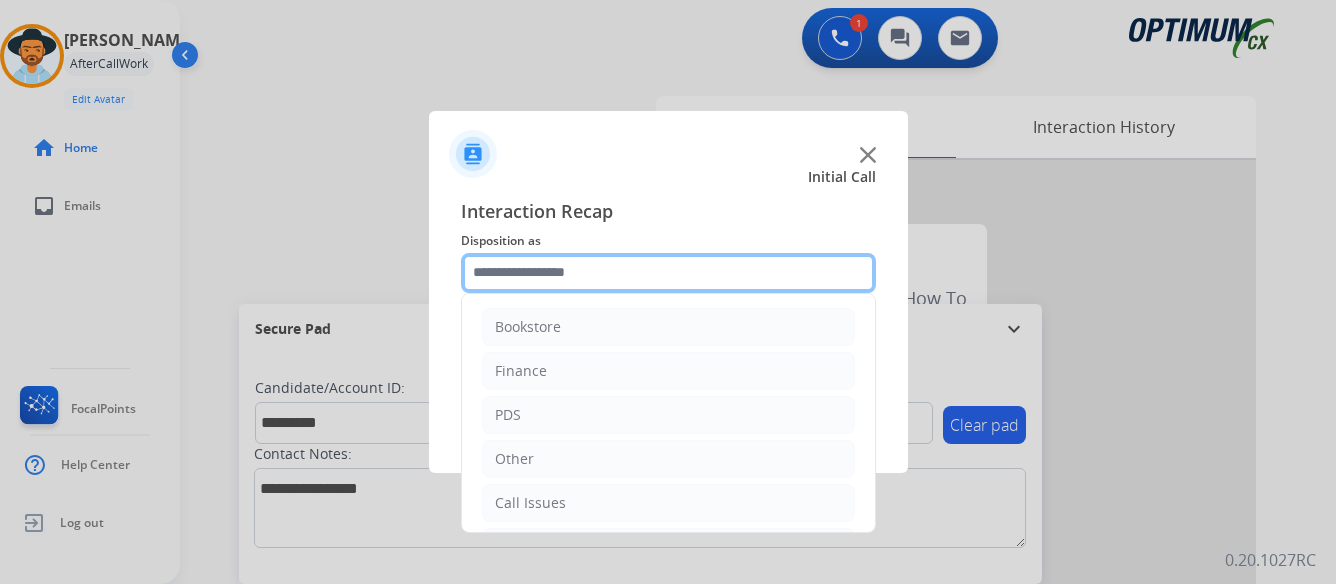 click 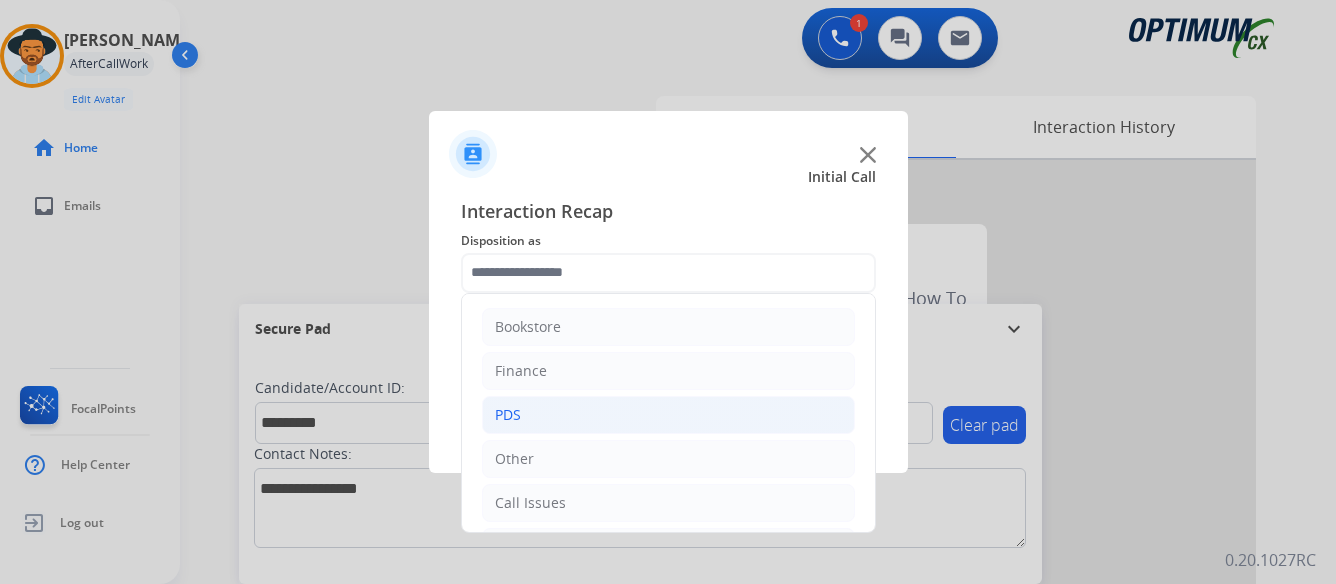 click on "PDS" 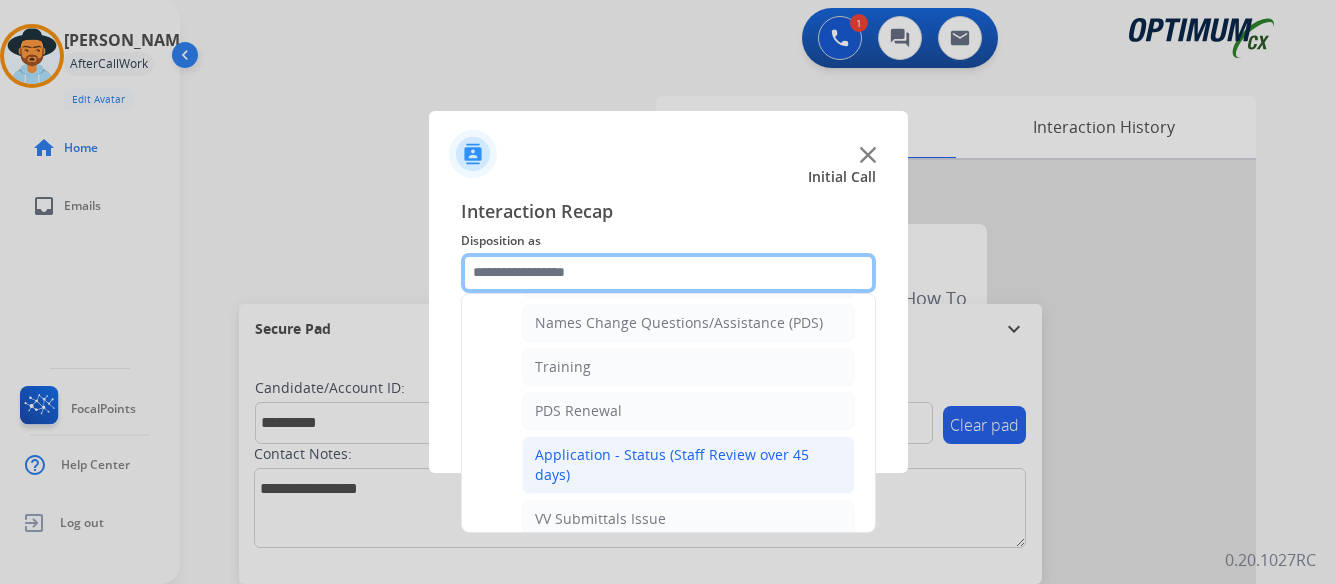 scroll, scrollTop: 300, scrollLeft: 0, axis: vertical 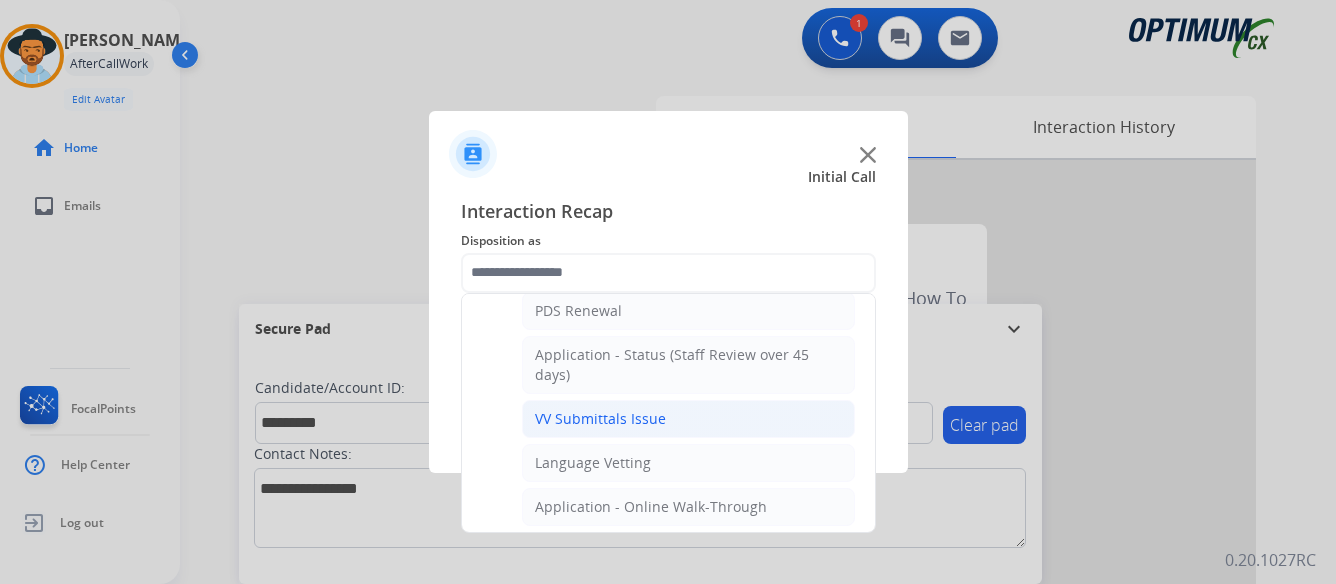 click on "VV Submittals Issue" 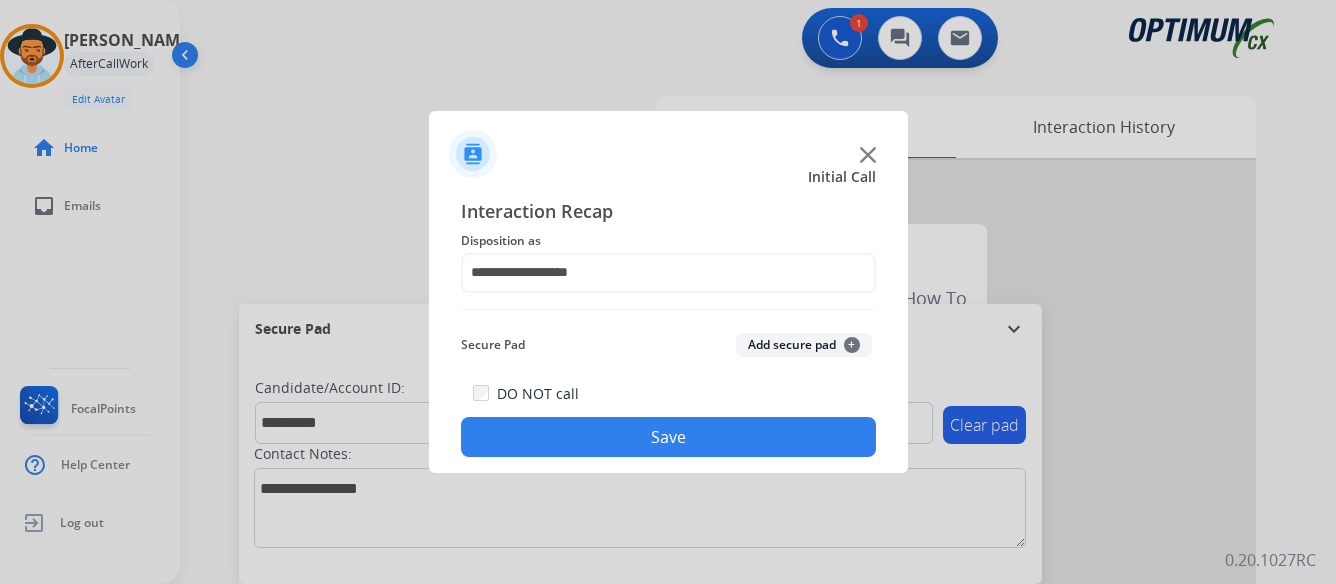 click on "Save" 